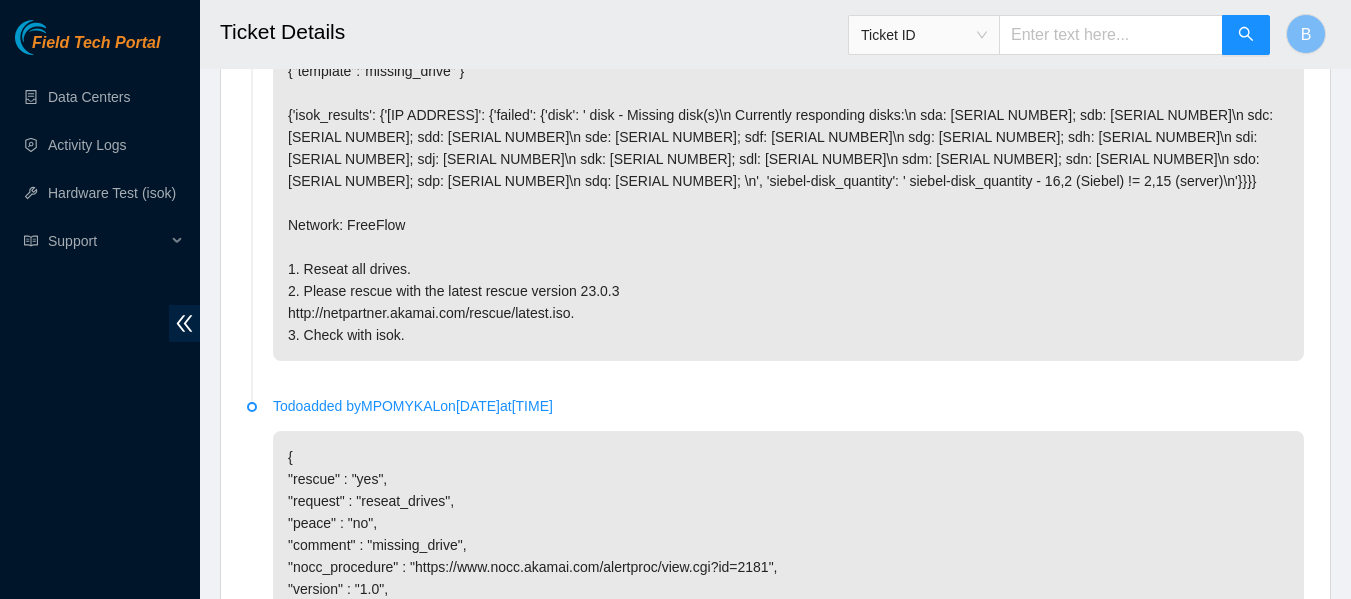 scroll, scrollTop: 1187, scrollLeft: 0, axis: vertical 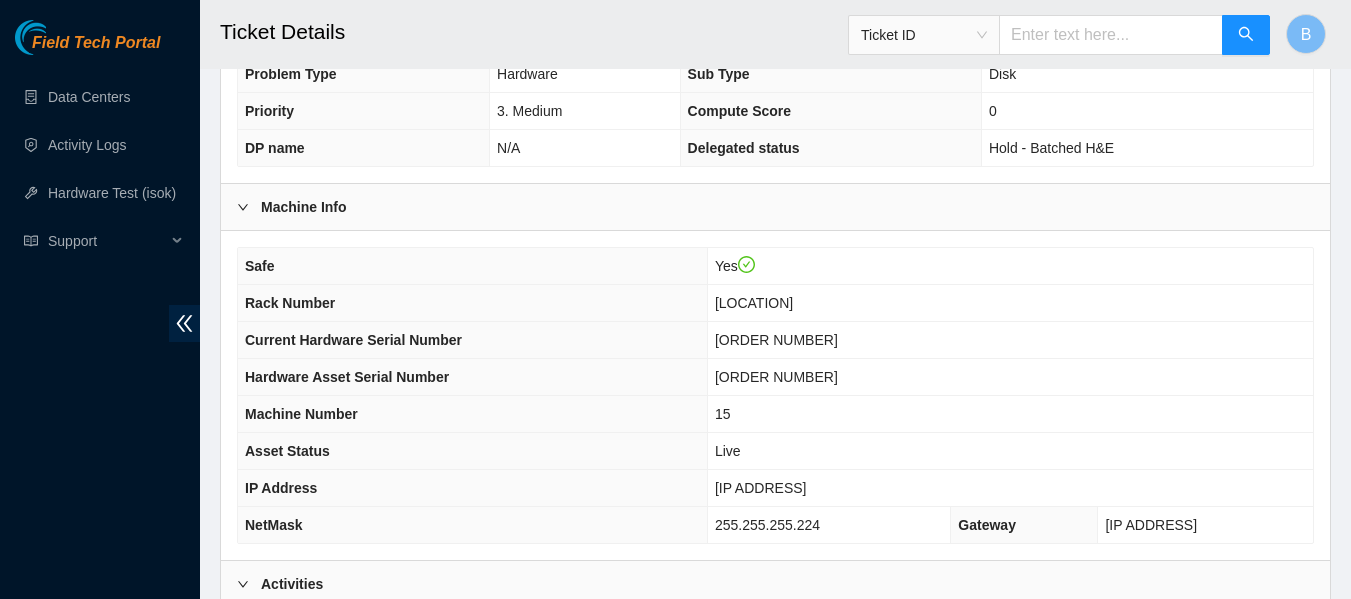 click on "[IP ADDRESS]" at bounding box center [761, 488] 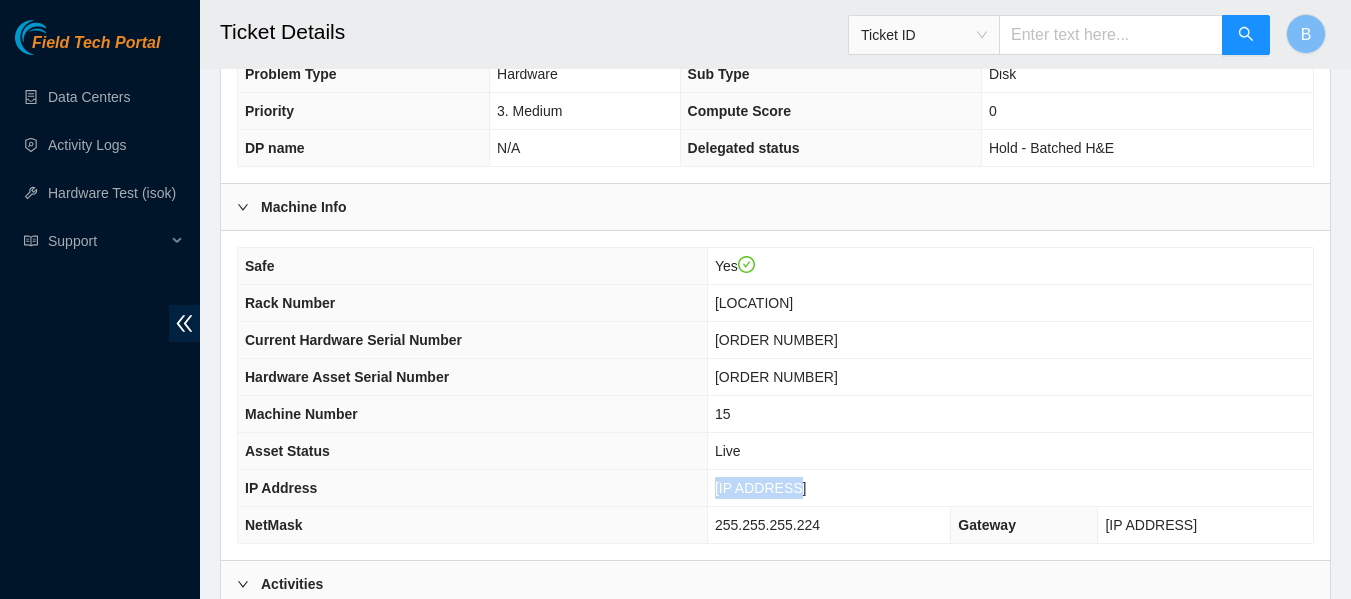 click on "[IP ADDRESS]" at bounding box center (761, 488) 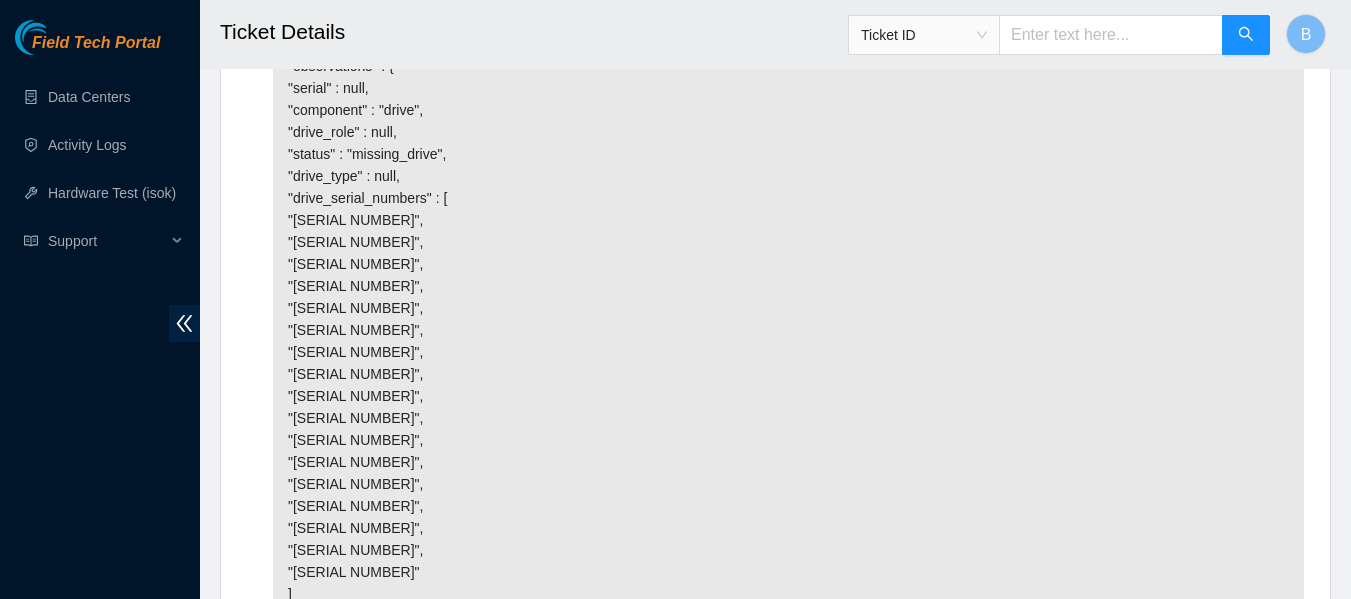 scroll, scrollTop: 2089, scrollLeft: 0, axis: vertical 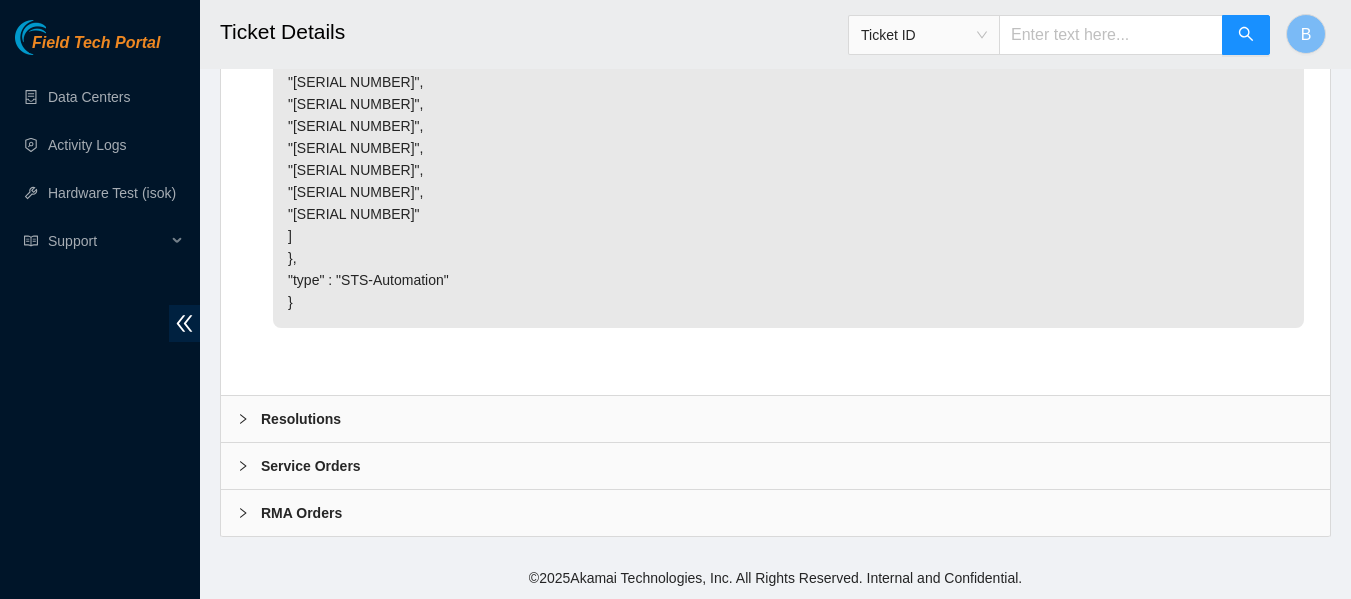 click on "Resolutions" at bounding box center (775, 419) 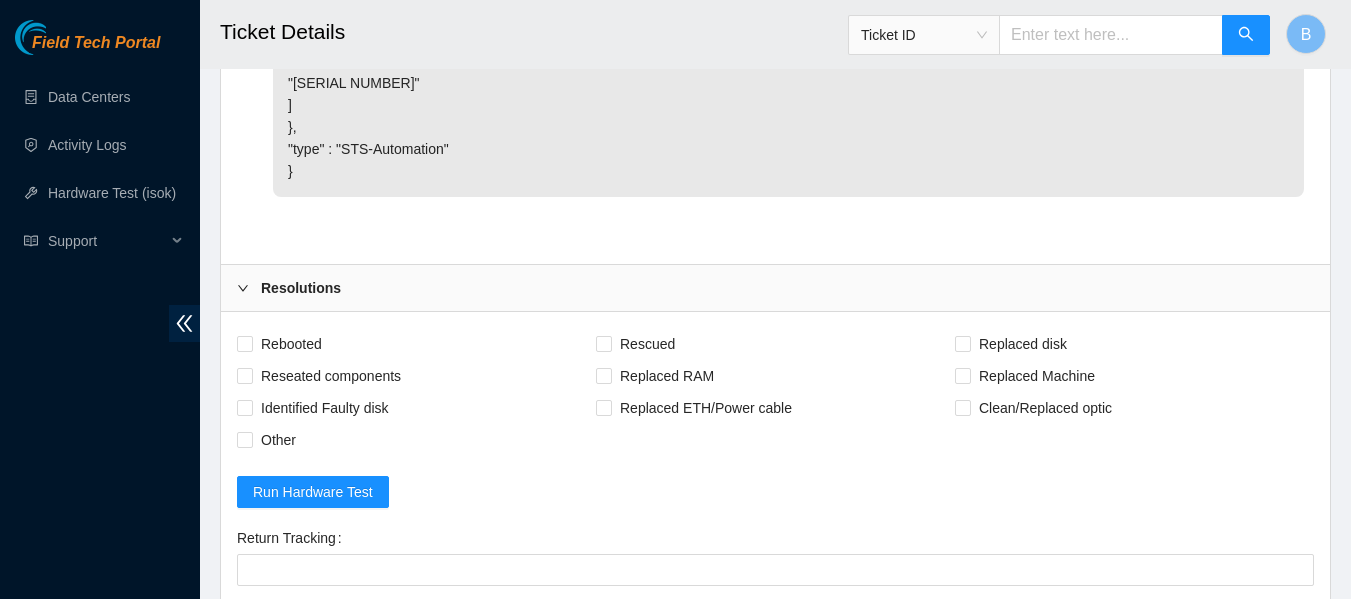 scroll, scrollTop: 2225, scrollLeft: 0, axis: vertical 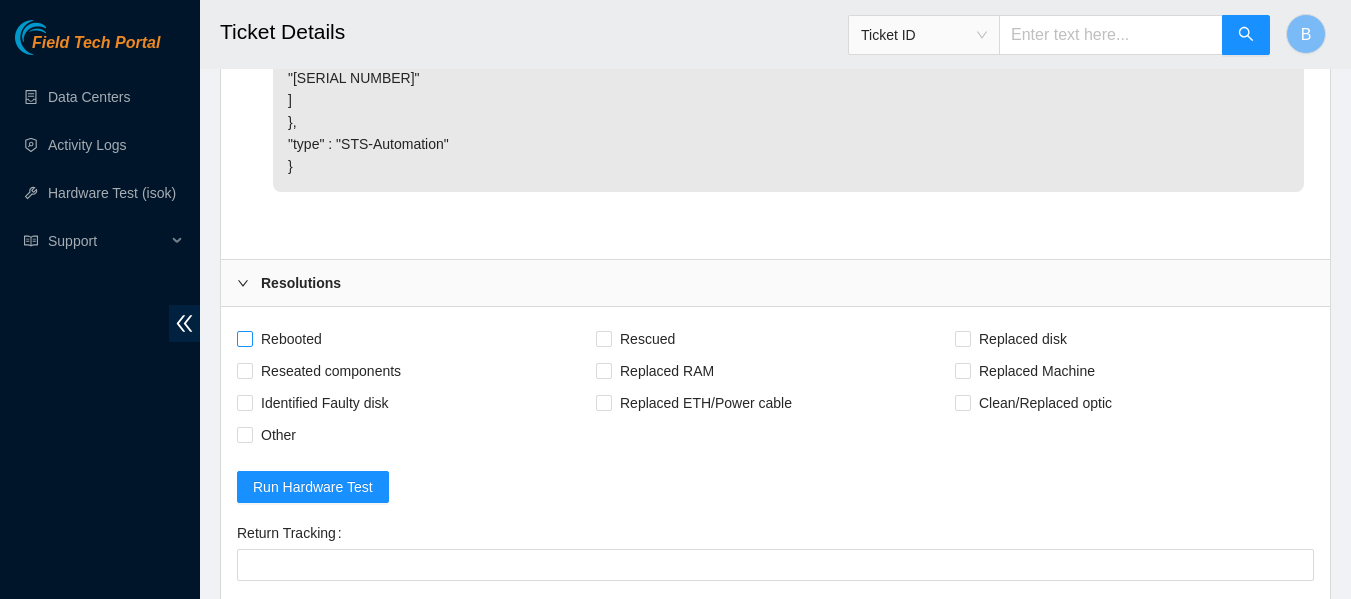 click on "Rebooted" at bounding box center (291, 339) 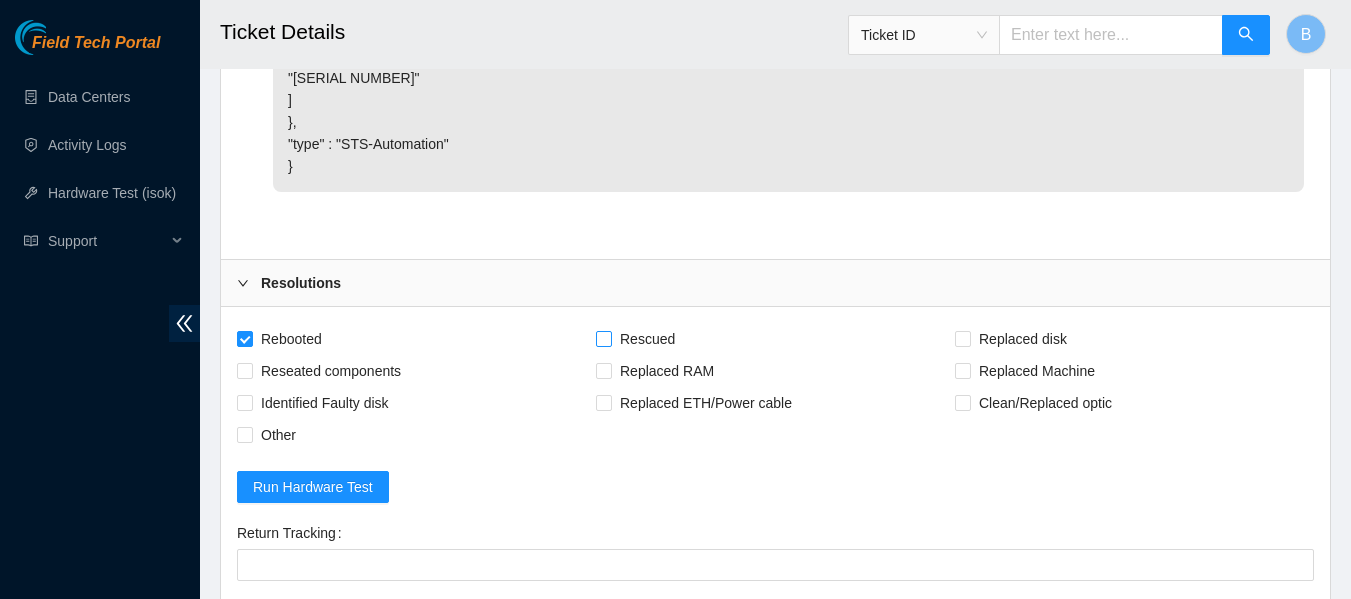 click on "Rescued" at bounding box center (647, 339) 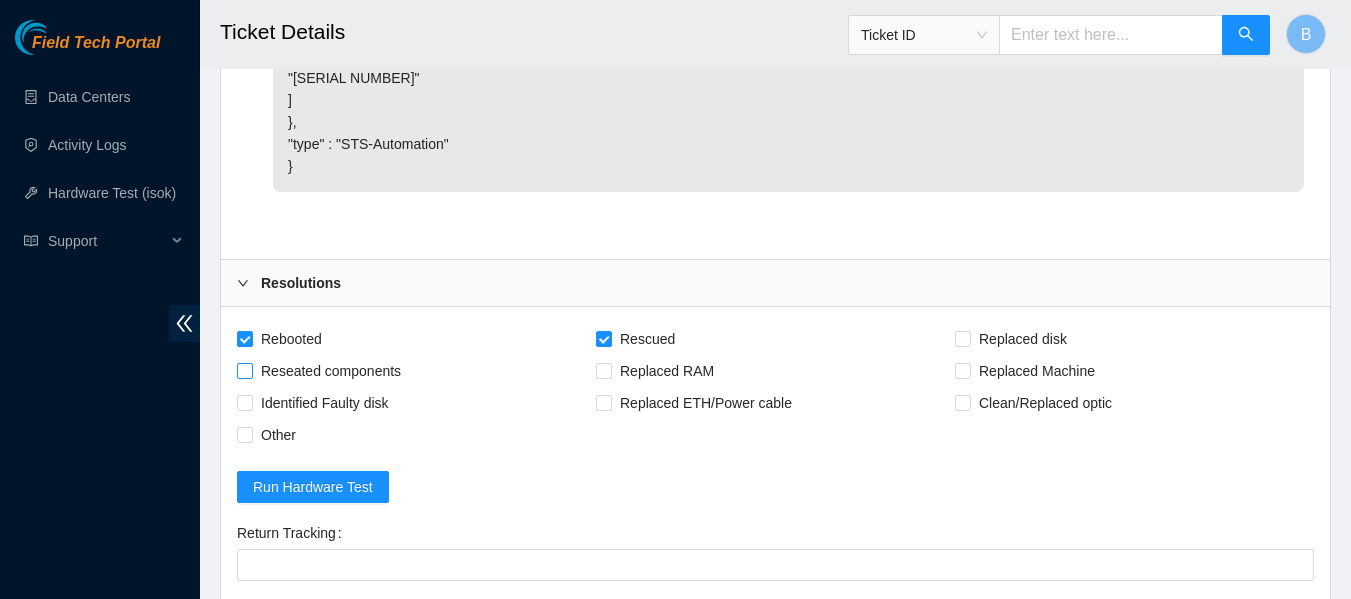 click on "Reseated components" at bounding box center [331, 371] 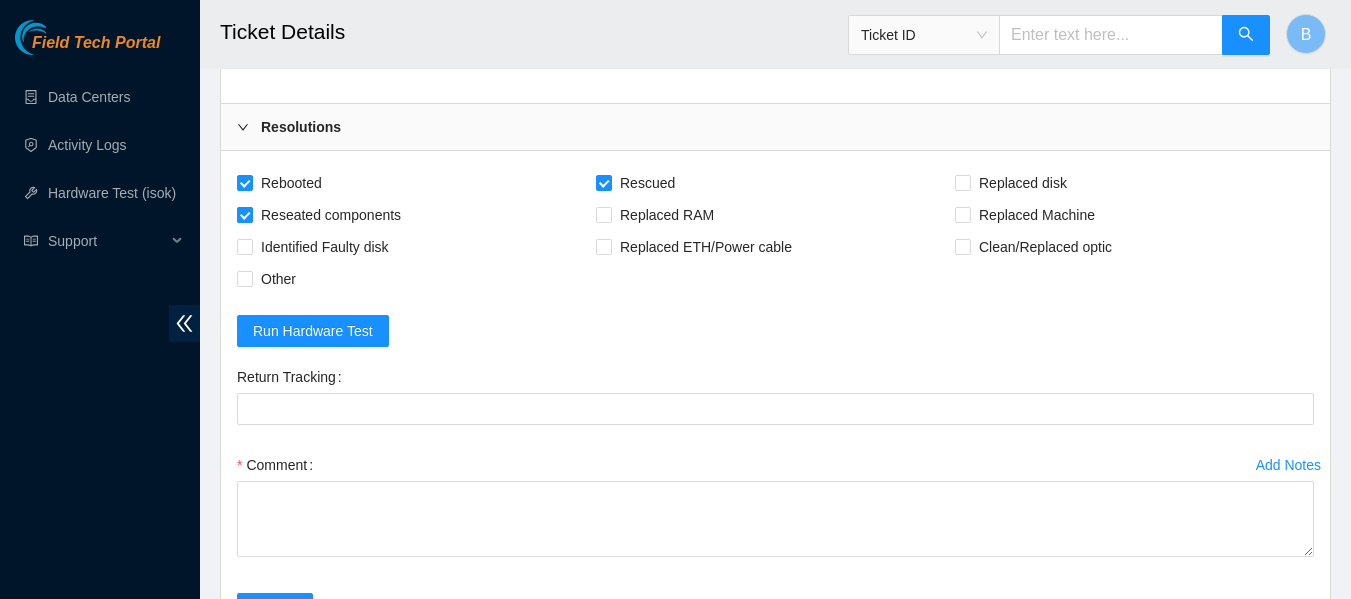 scroll, scrollTop: 2382, scrollLeft: 0, axis: vertical 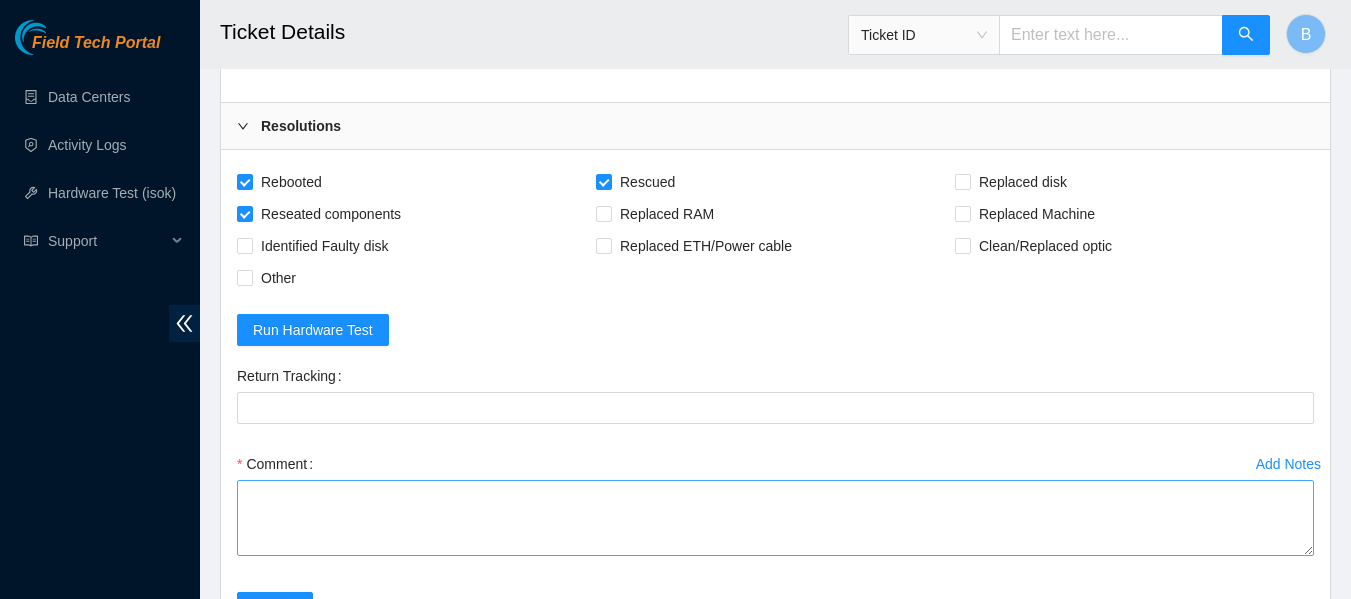 drag, startPoint x: 397, startPoint y: 473, endPoint x: 384, endPoint y: 494, distance: 24.698177 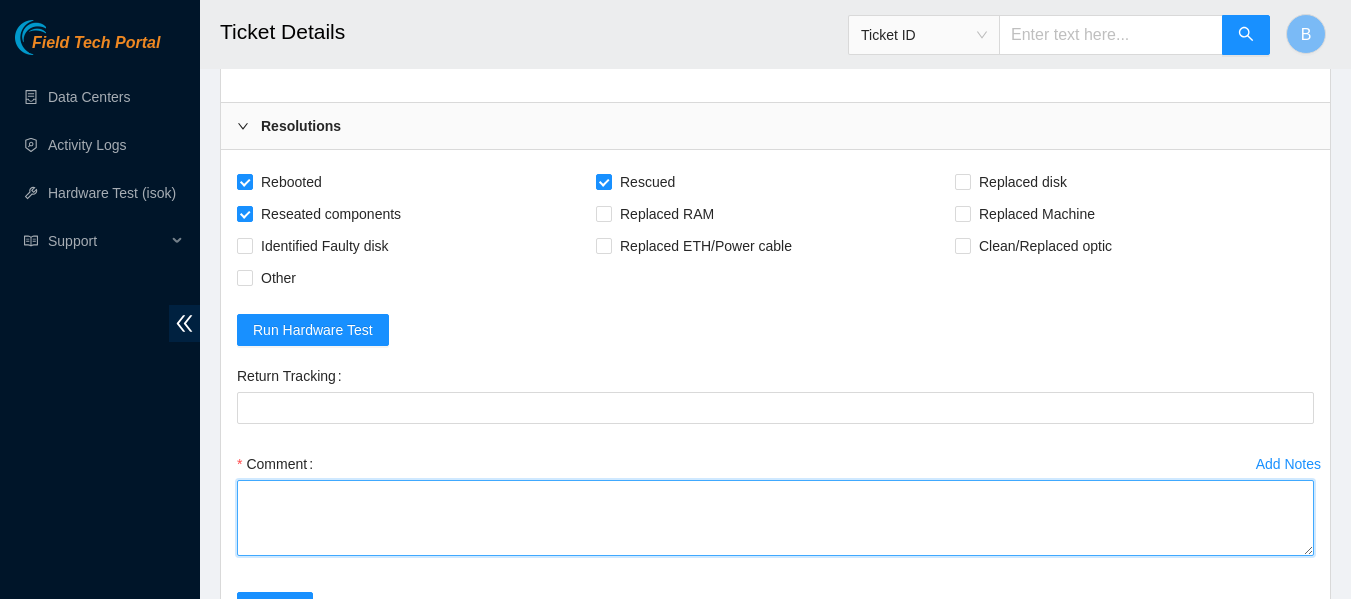 click on "Comment" at bounding box center [775, 518] 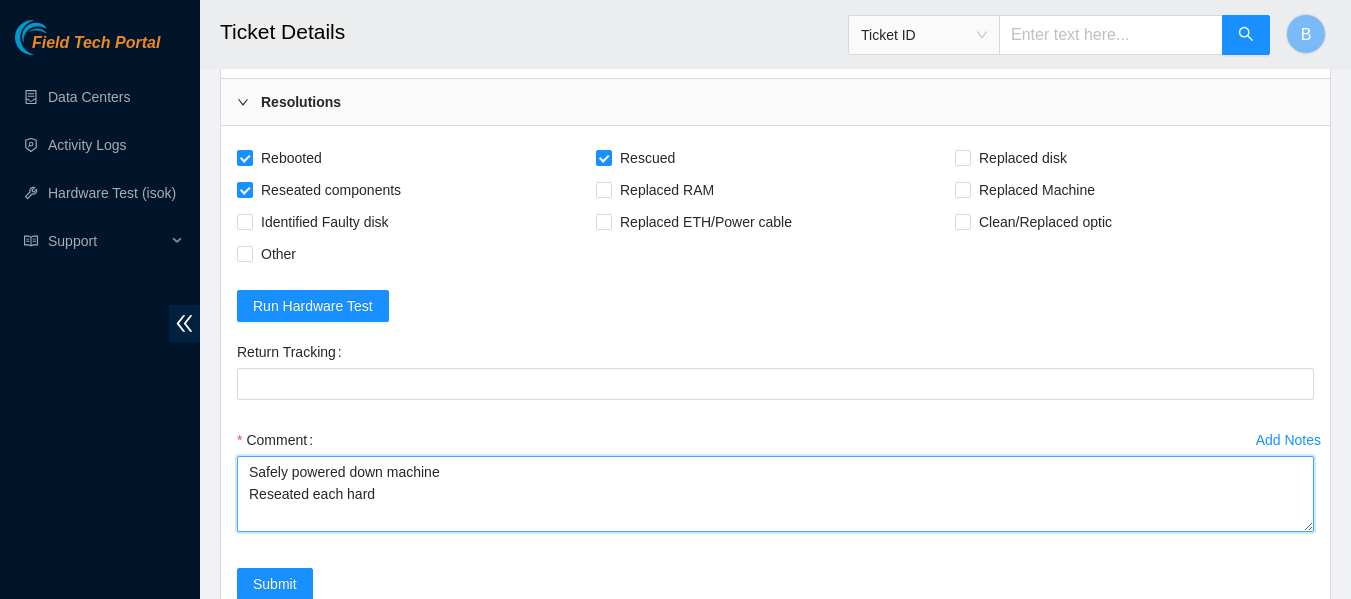 scroll, scrollTop: 2407, scrollLeft: 0, axis: vertical 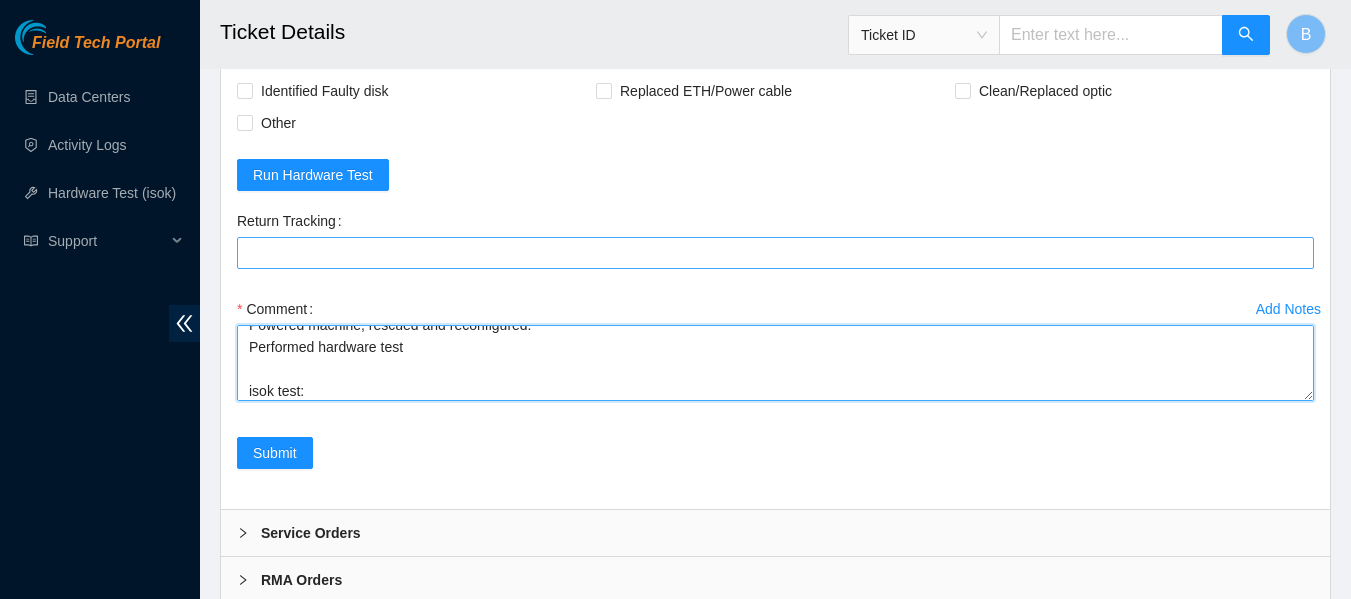 type on "Safely powered down machine
Reseated each drive in each tray.
Powered machine, rescued and reconfigured.
Performed hardware test
isok test:" 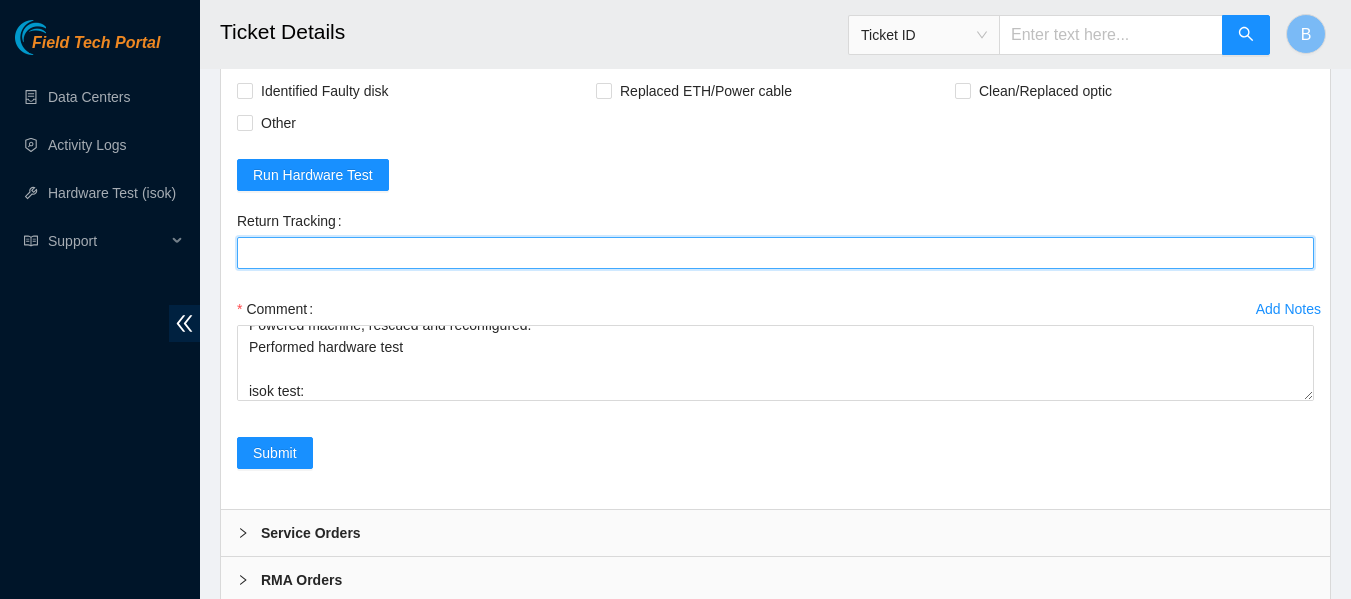 click on "Return Tracking" at bounding box center (775, 253) 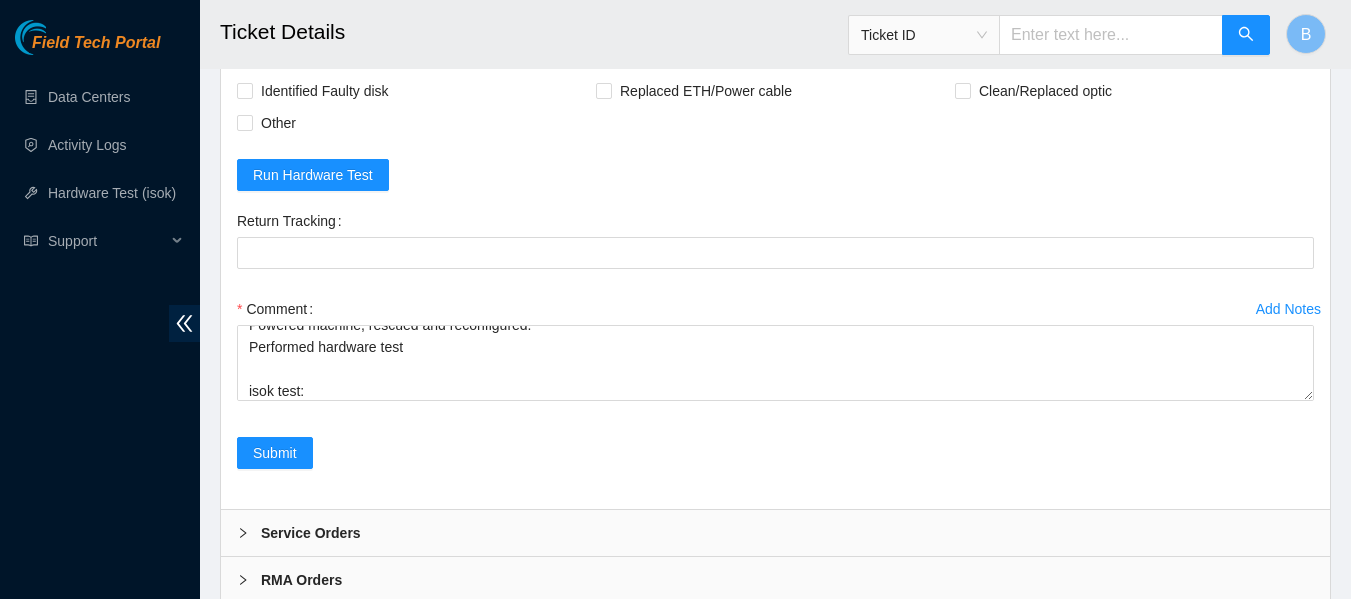 click on "Rebooted Rescued Replaced disk Reseated components Replaced RAM Replaced Machine Identified Faulty disk Replaced ETH/Power cable Clean/Replaced optic Other Run Hardware Test Return Tracking Add Notes    Comment Safely powered down machine
Reseated each drive in each tray.
Powered machine, rescued and reconfigured.
Performed hardware test
isok test:  Submit" at bounding box center [775, 252] 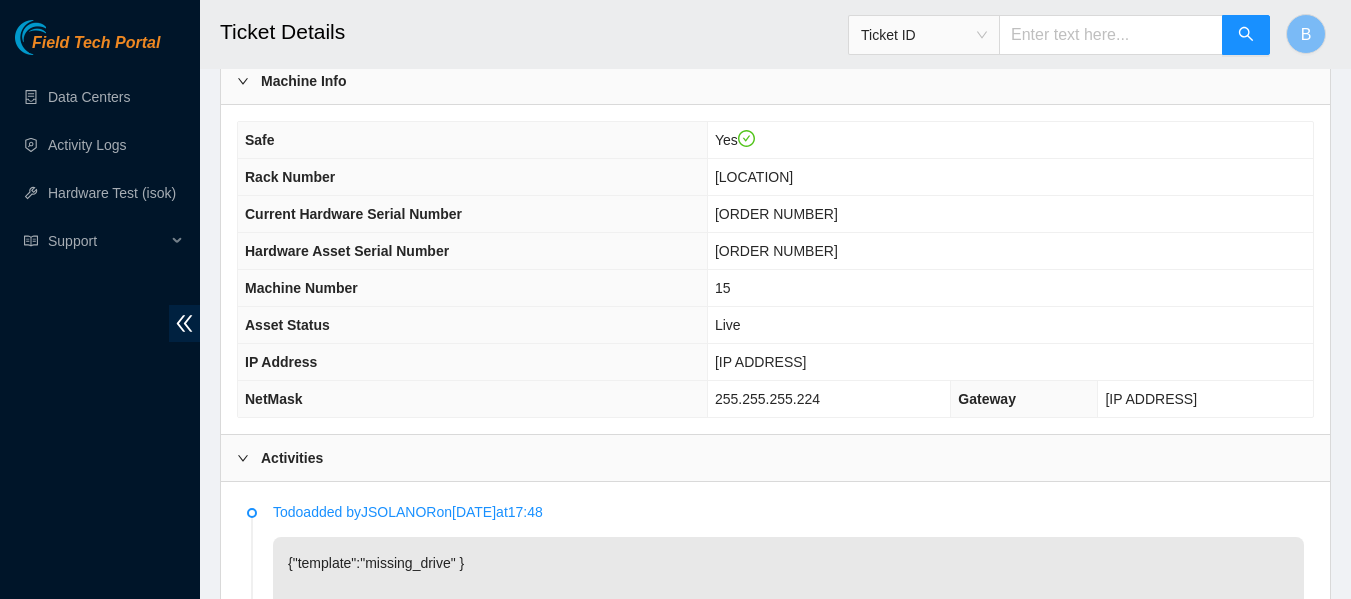 scroll, scrollTop: 693, scrollLeft: 0, axis: vertical 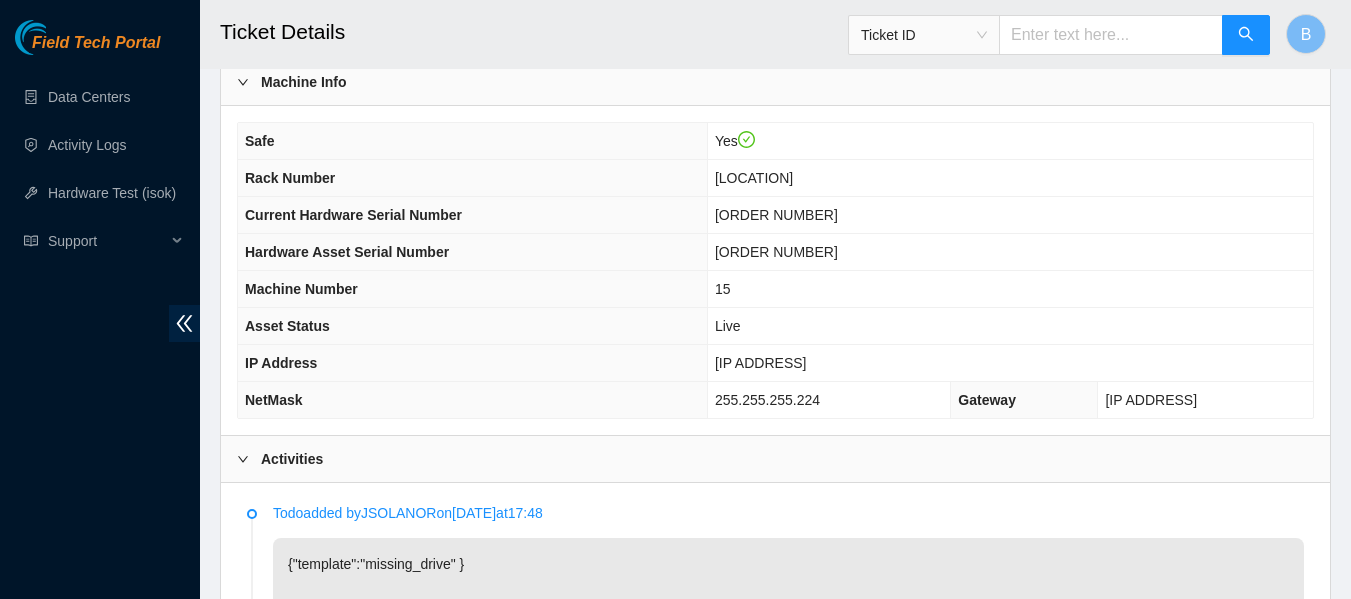 click on "[IP_ADDRESS]" at bounding box center (761, 363) 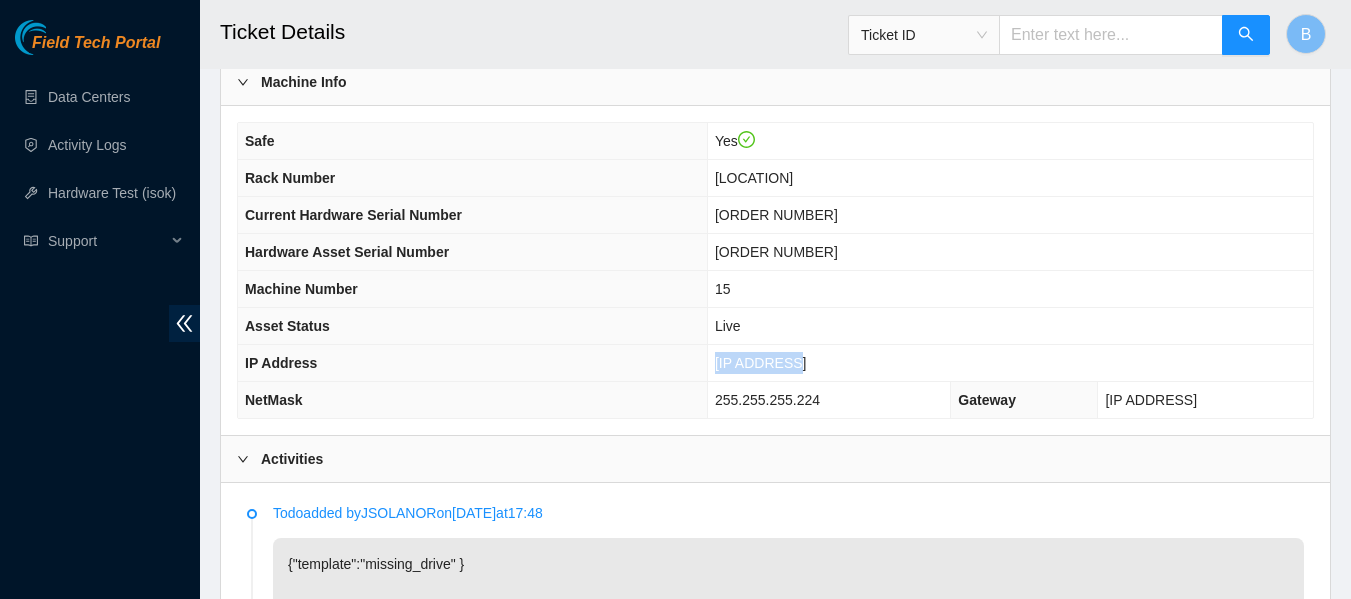 click on "[IP_ADDRESS]" at bounding box center [761, 363] 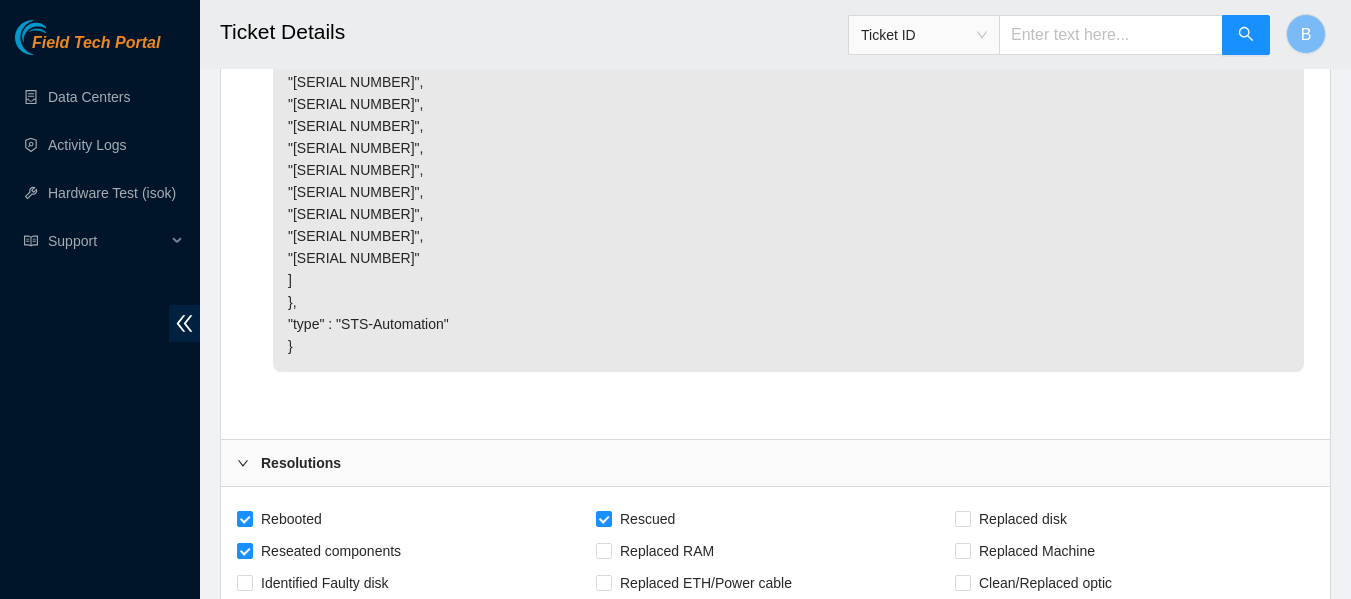 scroll, scrollTop: 2604, scrollLeft: 0, axis: vertical 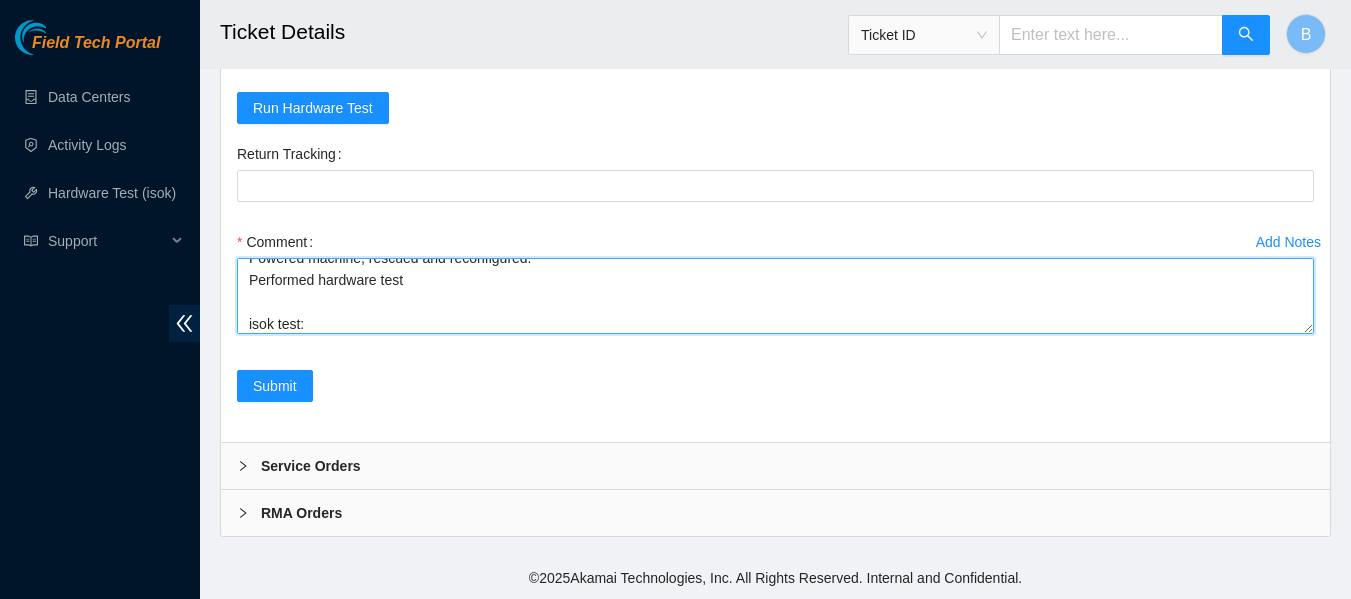 click on "Safely powered down machine
Reseated each drive in each tray.
Powered machine, rescued and reconfigured.
Performed hardware test
isok test:" at bounding box center (775, 296) 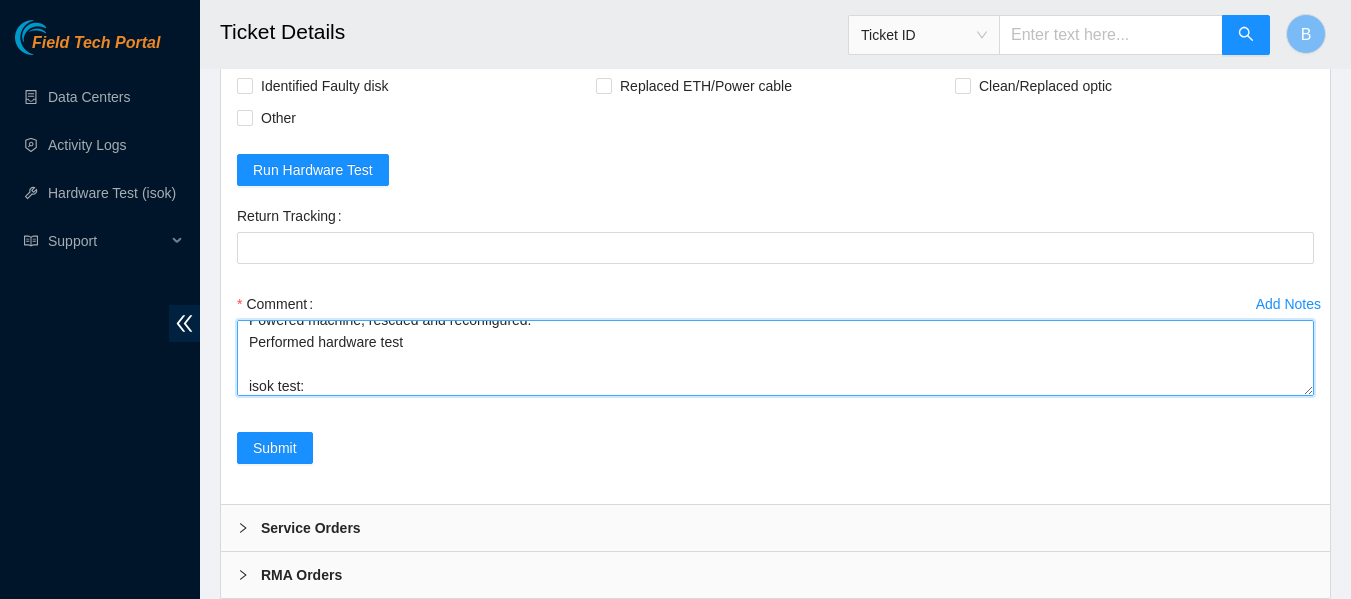 scroll, scrollTop: 2549, scrollLeft: 0, axis: vertical 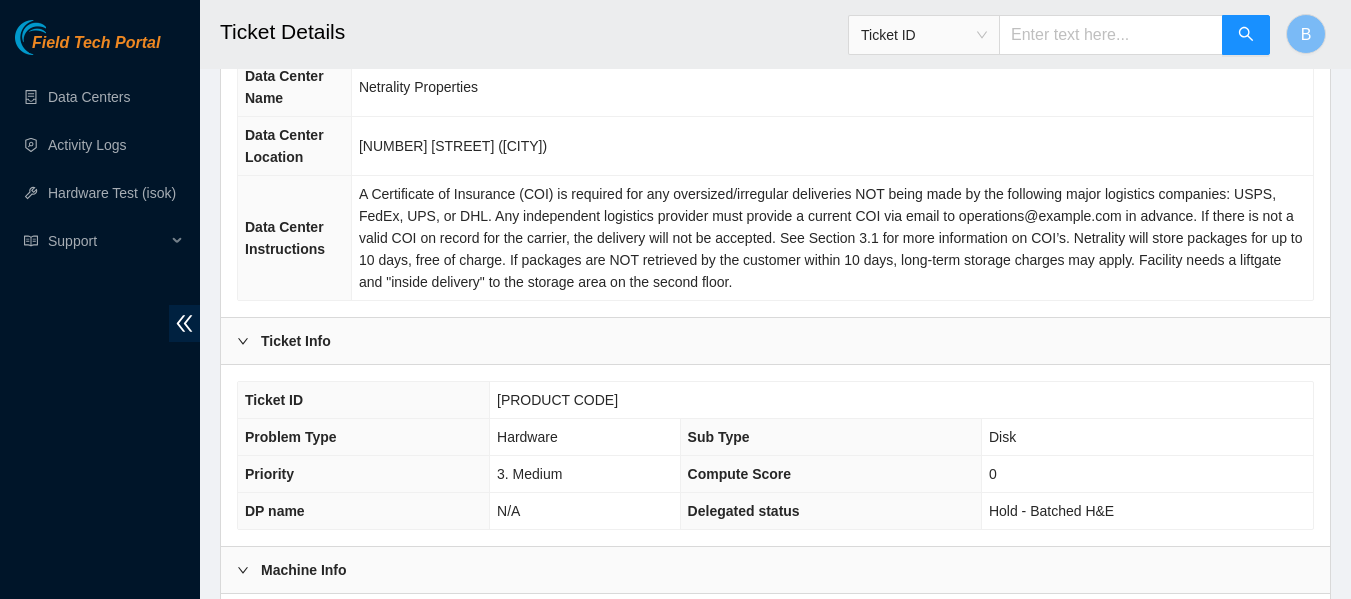 click on "B-V-5R83H7C" at bounding box center (557, 400) 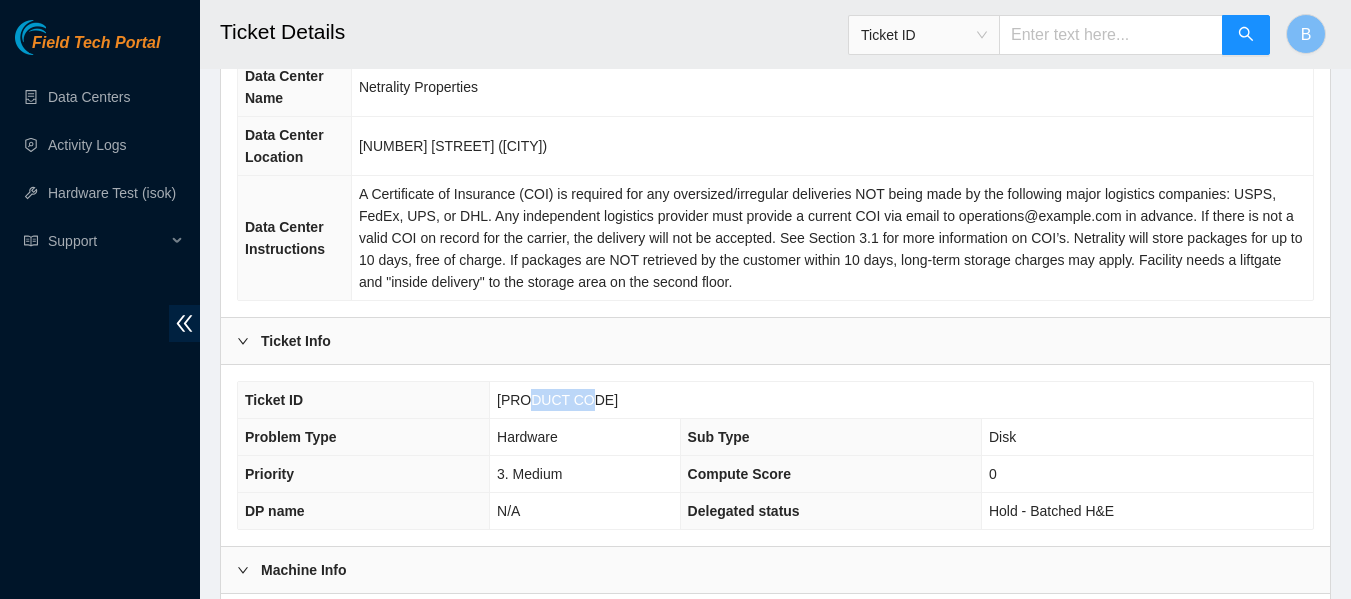 click on "B-V-5R83H7C" at bounding box center [557, 400] 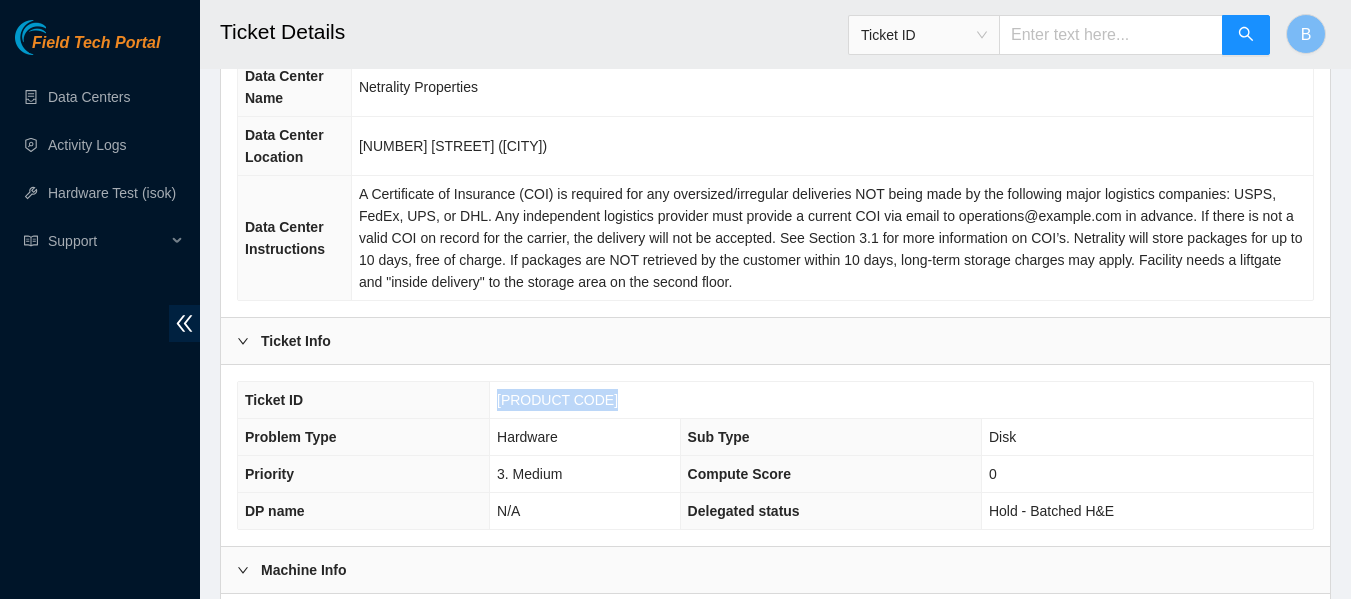 click on "B-V-5R83H7C" at bounding box center [557, 400] 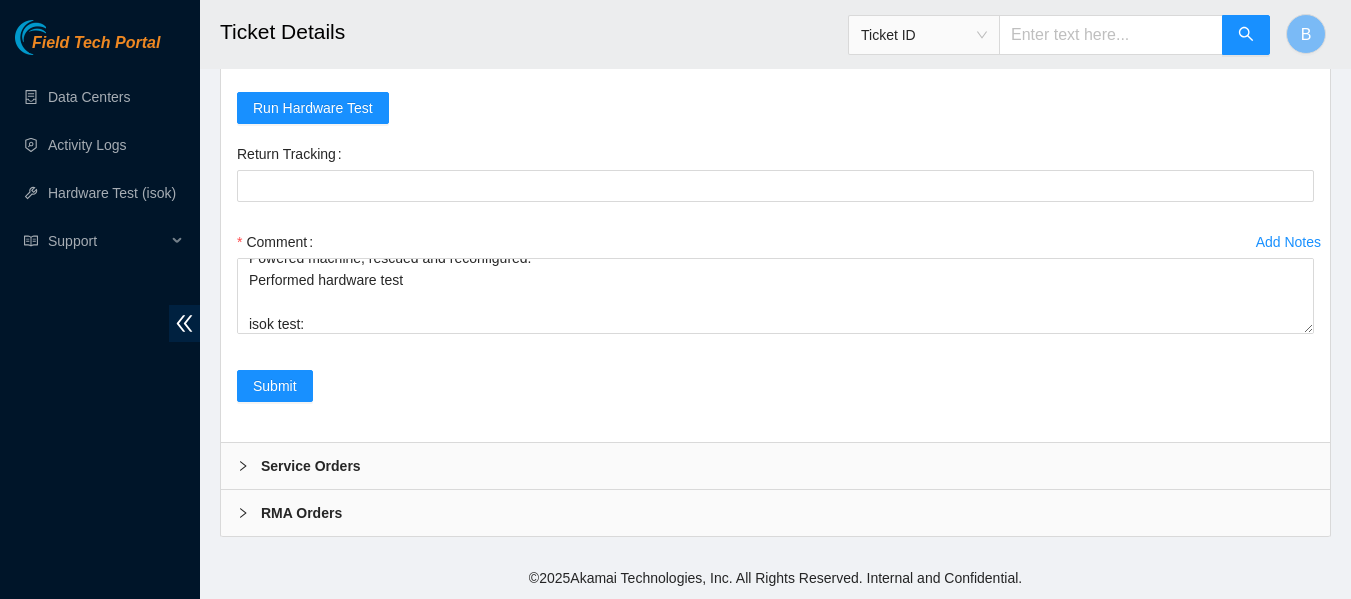 scroll, scrollTop: 2603, scrollLeft: 0, axis: vertical 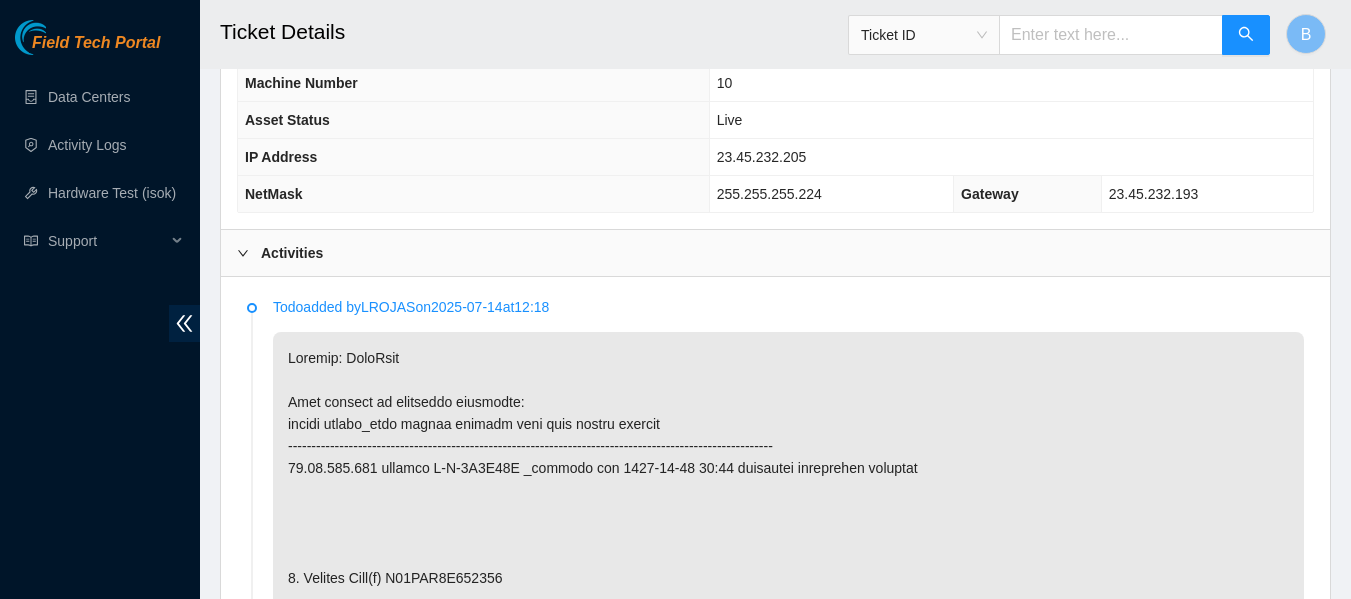 click at bounding box center [788, 864] 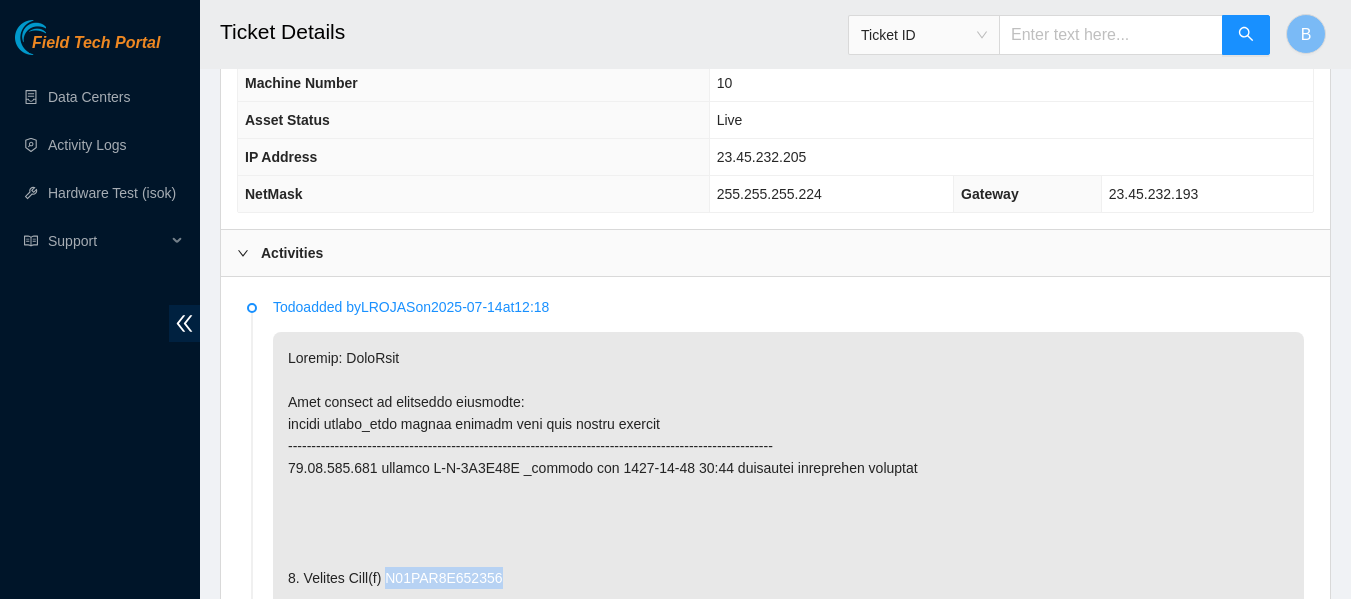 click at bounding box center (788, 864) 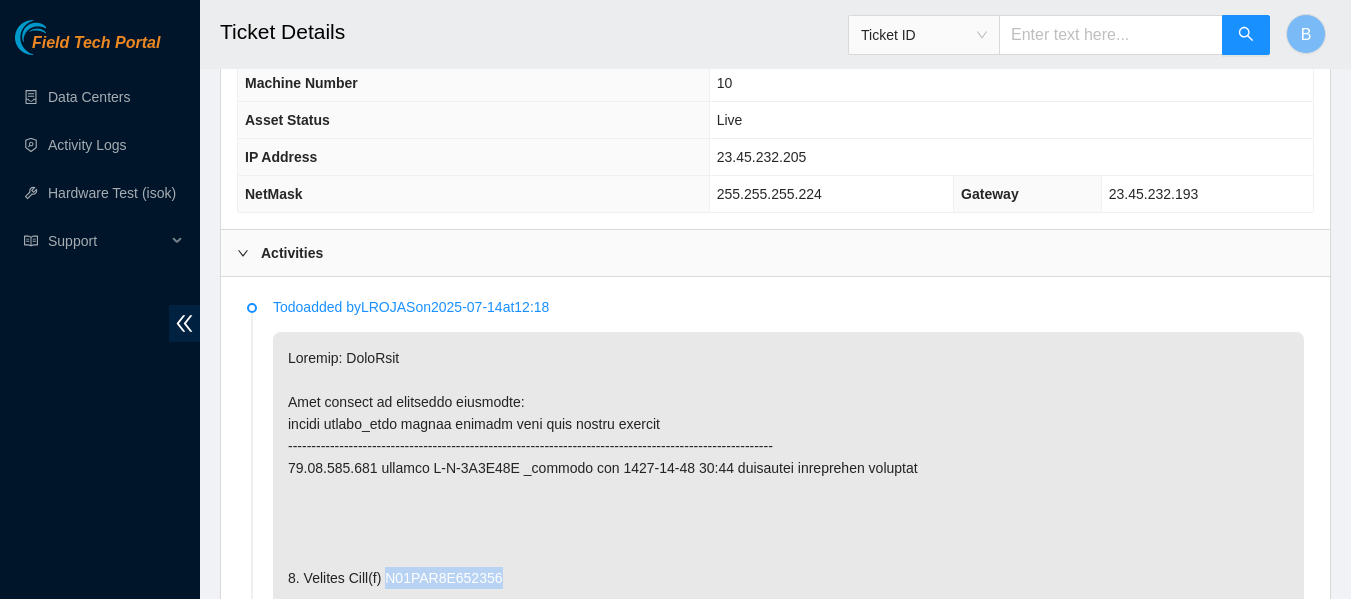 copy on "S64GNN0X209852" 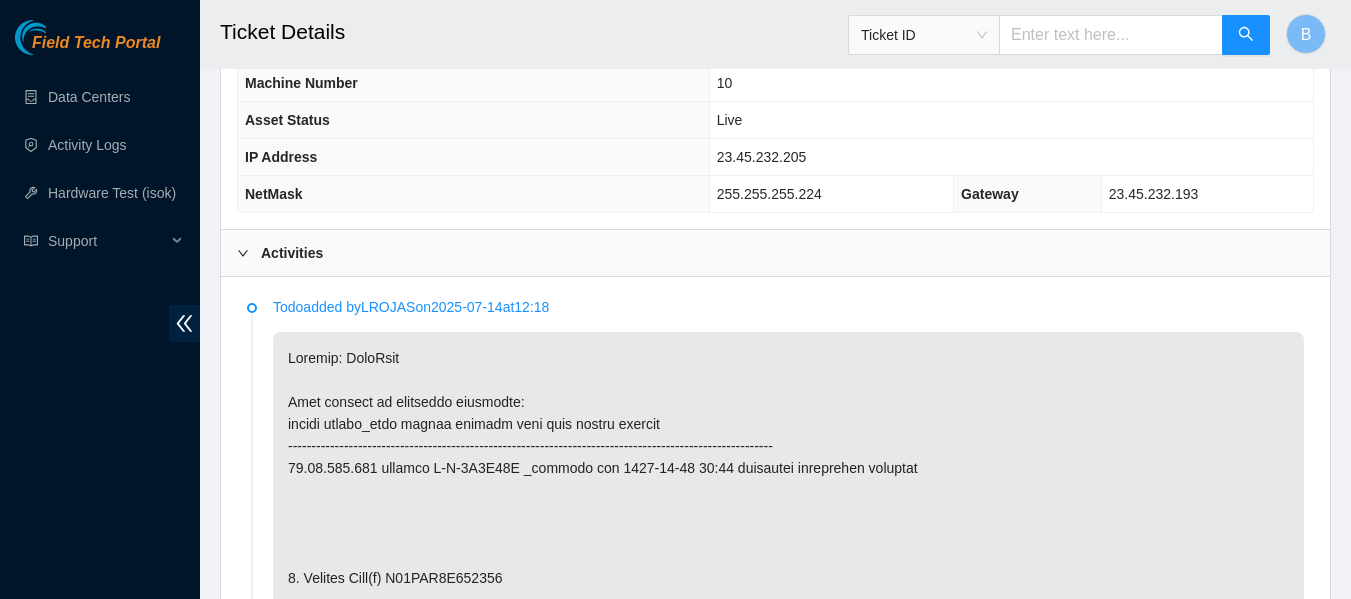 click at bounding box center (788, 864) 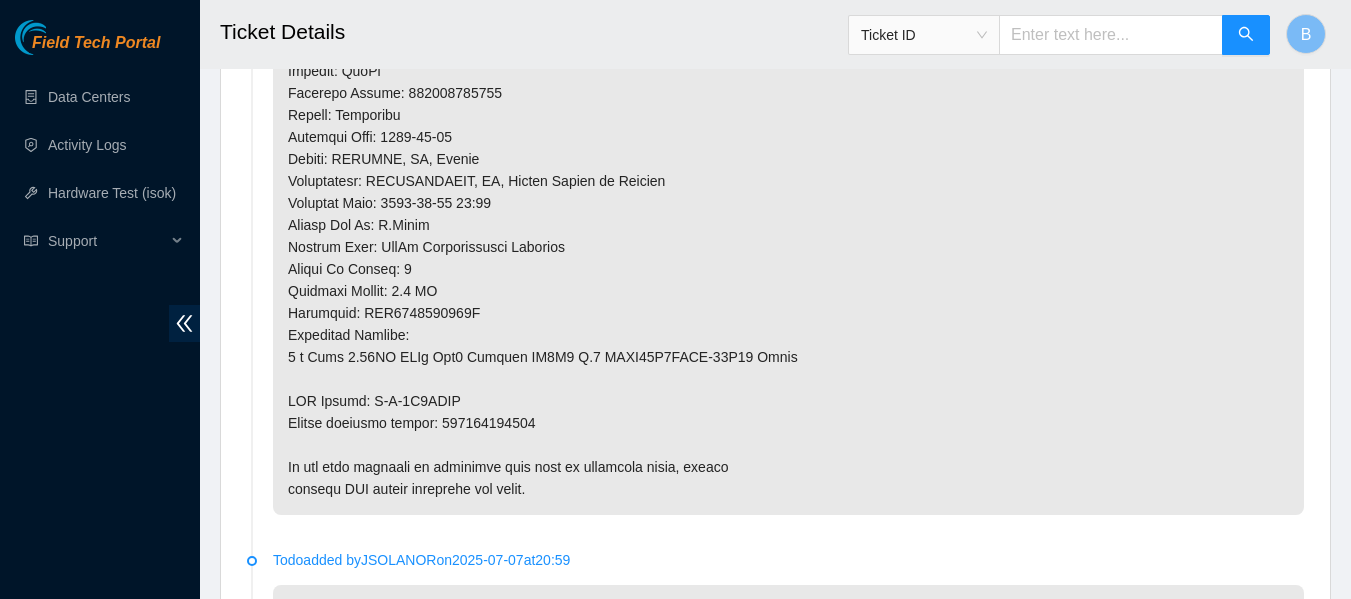scroll, scrollTop: 1787, scrollLeft: 0, axis: vertical 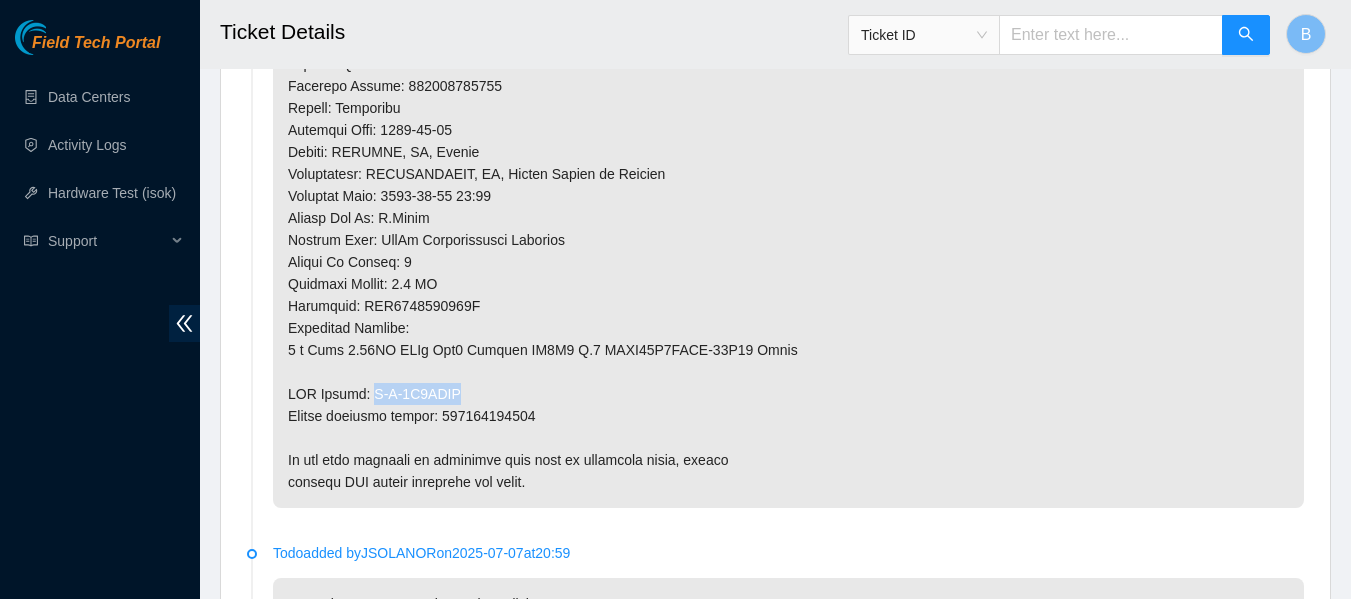 drag, startPoint x: 369, startPoint y: 390, endPoint x: 458, endPoint y: 390, distance: 89 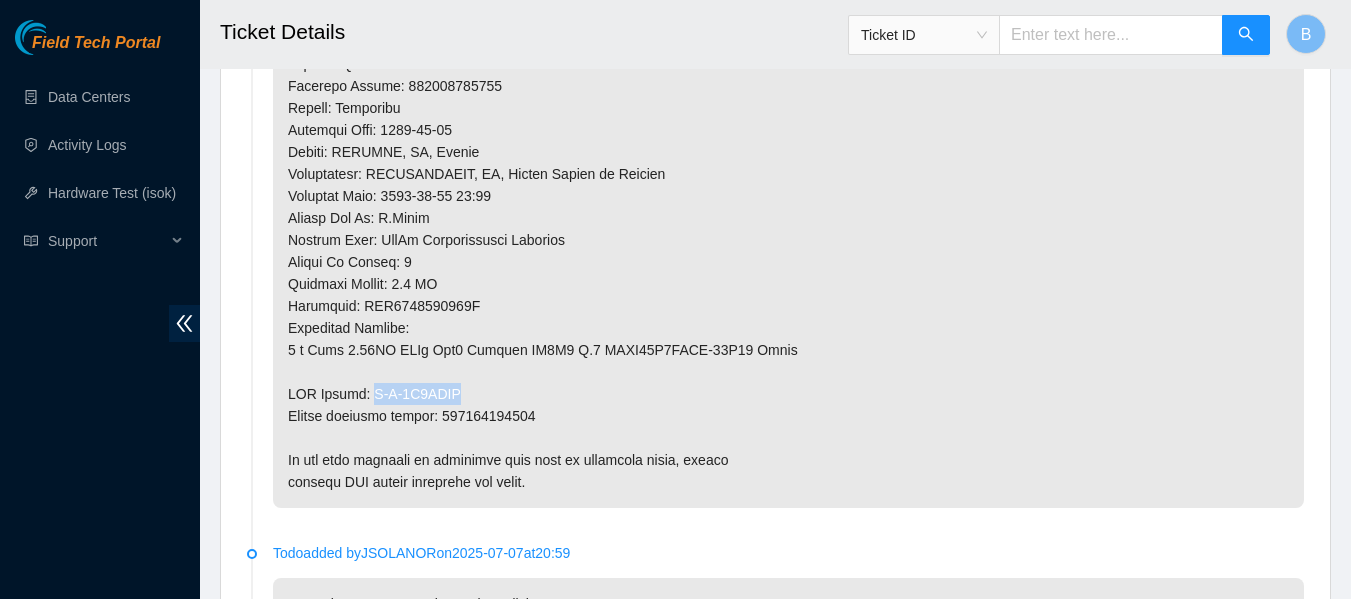 copy on "B-V-5R0YVNK" 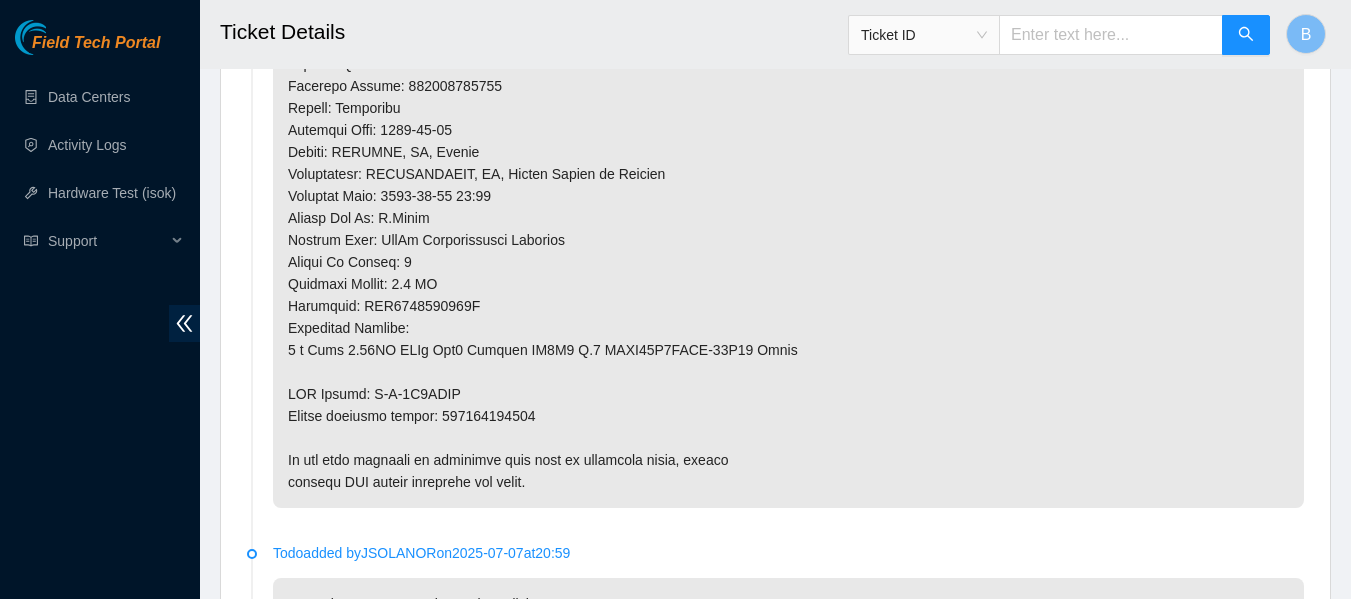 click at bounding box center (788, -24) 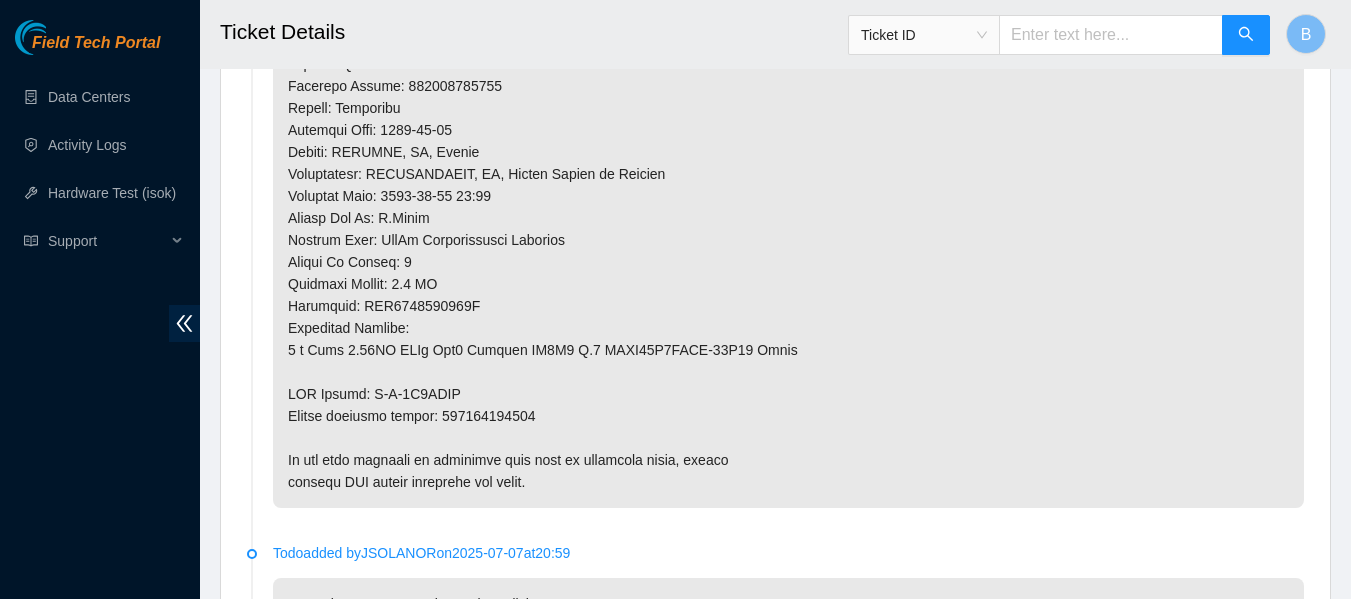 click at bounding box center (788, -24) 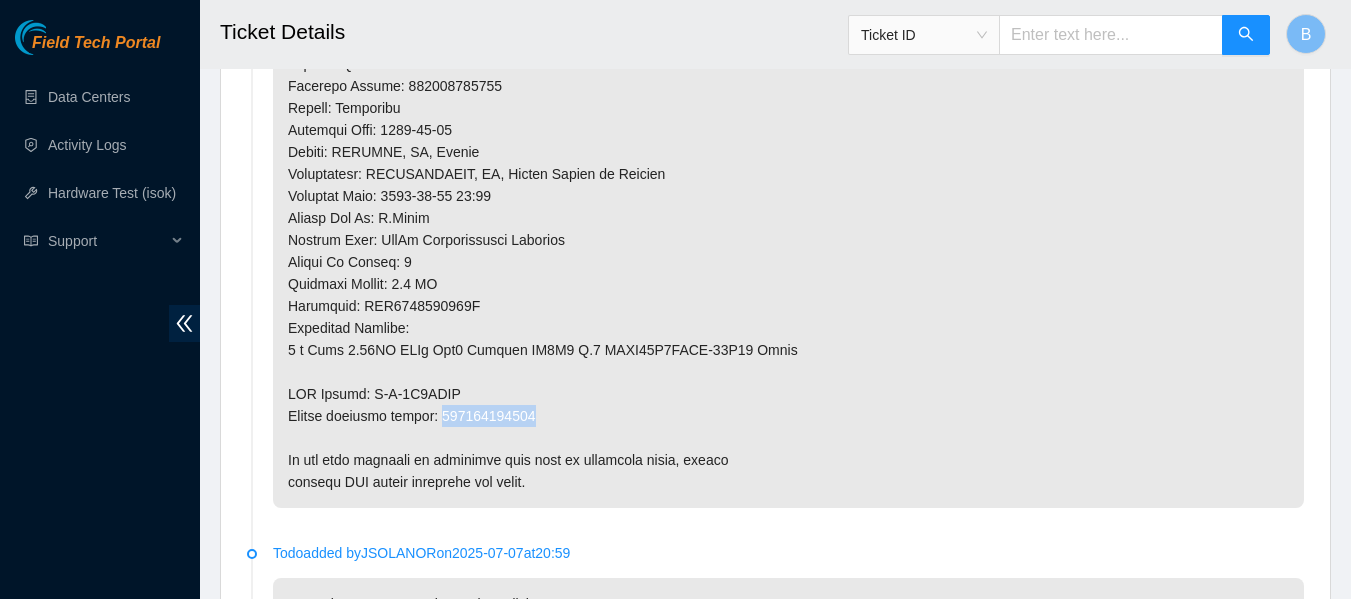 click at bounding box center (788, -24) 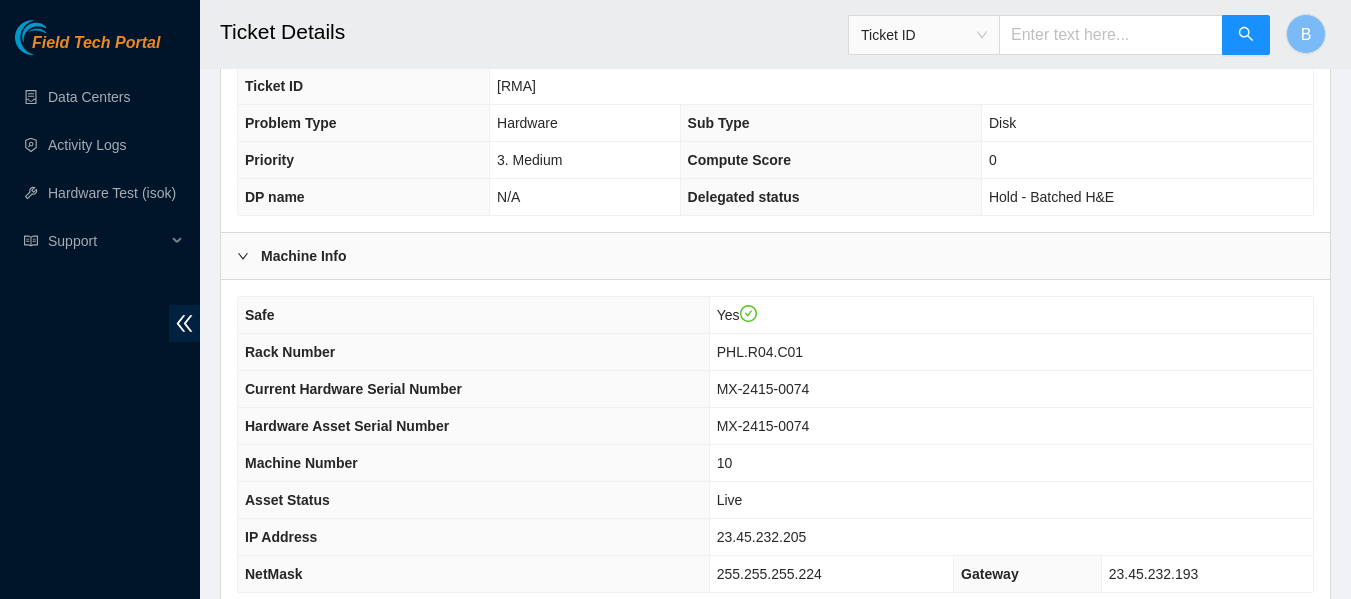 scroll, scrollTop: 507, scrollLeft: 0, axis: vertical 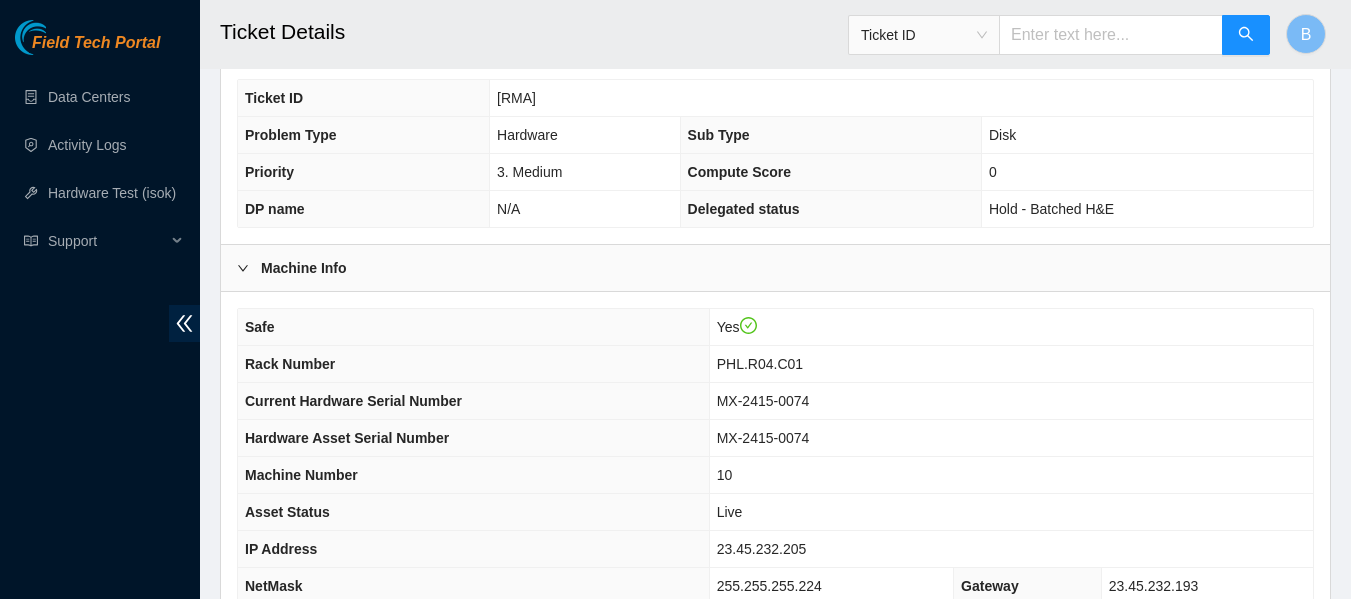 click on "Field Tech Portal Data Centers Activity Logs Hardware Test (isok) Support" at bounding box center (100, 309) 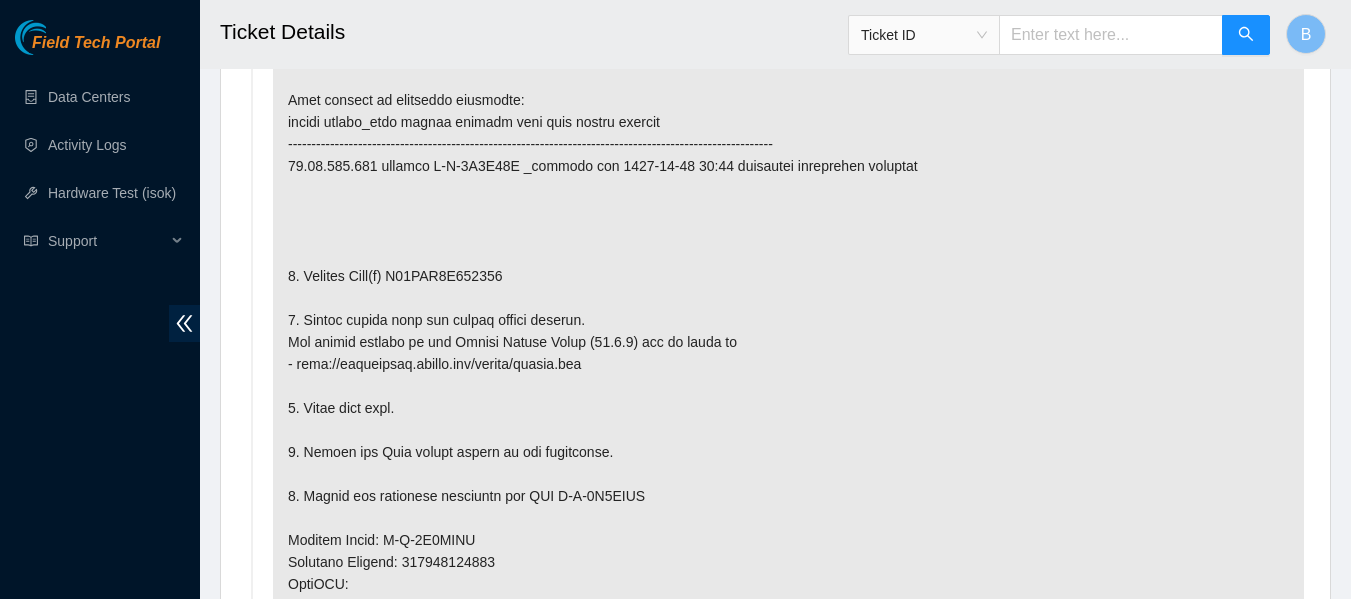 scroll, scrollTop: 1217, scrollLeft: 0, axis: vertical 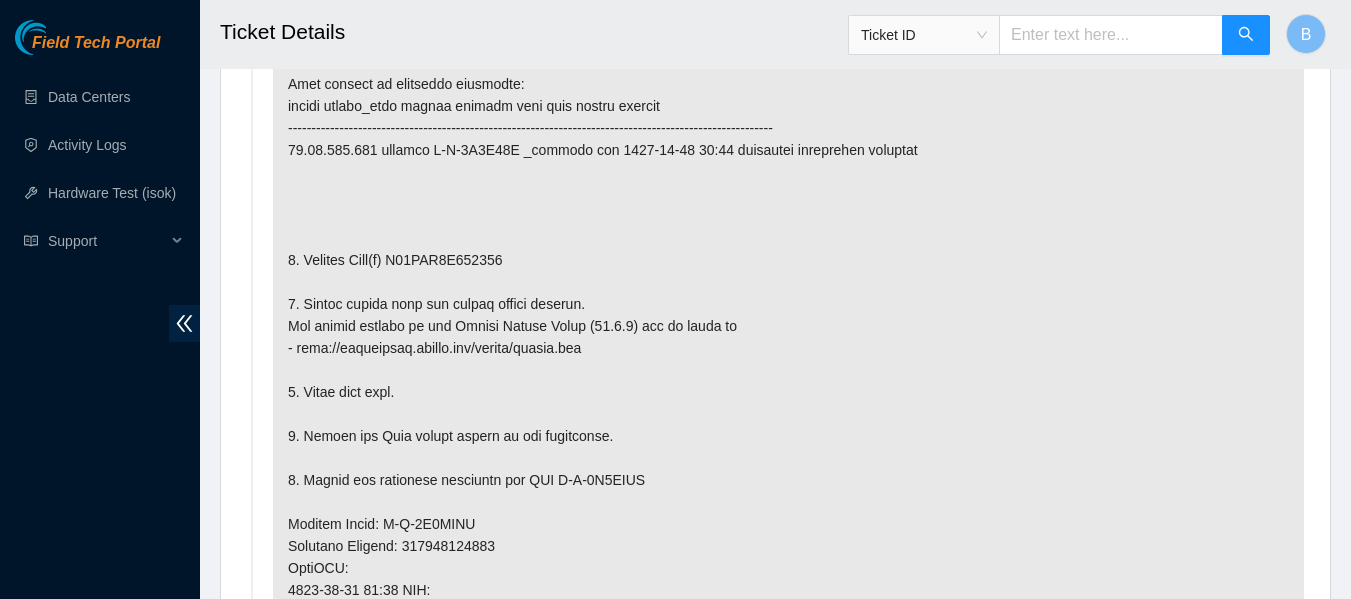 click at bounding box center (788, 546) 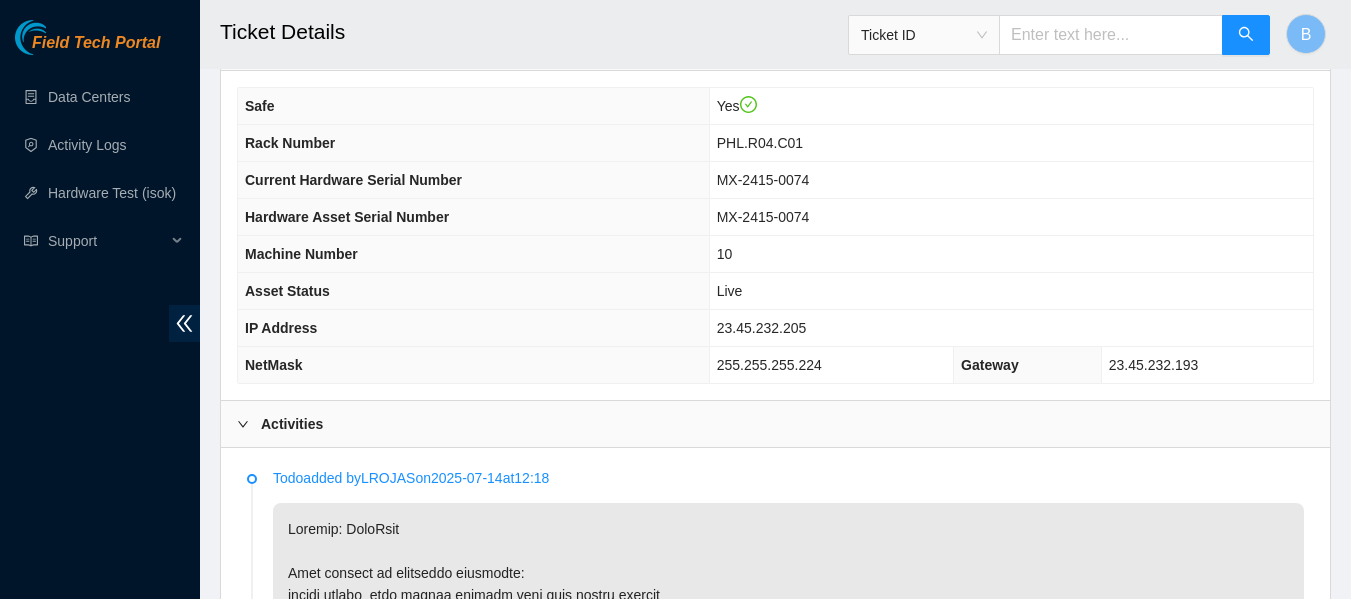 scroll, scrollTop: 727, scrollLeft: 0, axis: vertical 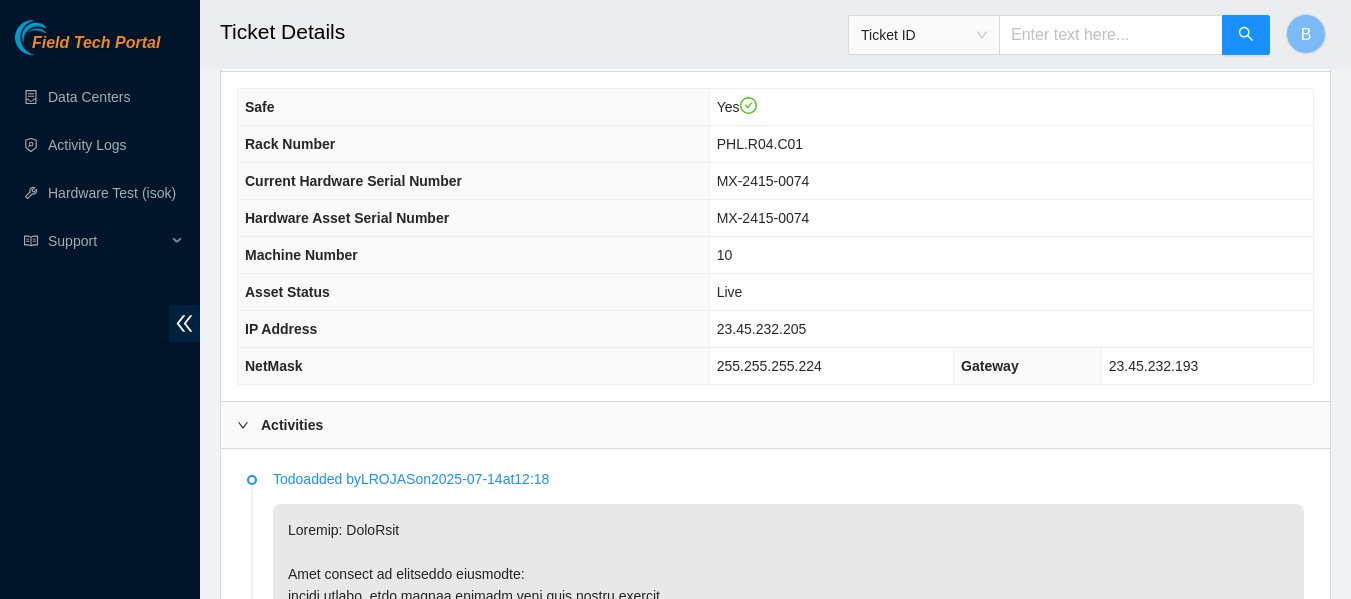 click on "23.45.232.205" at bounding box center (1011, 329) 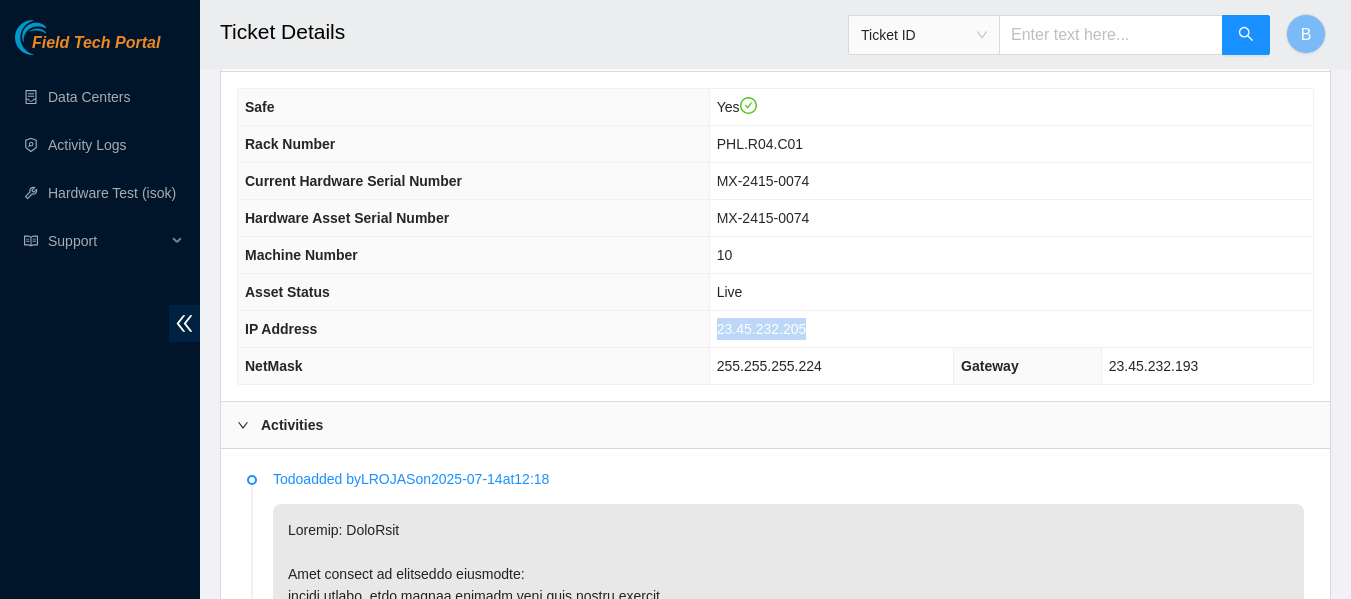 click on "23.45.232.205" at bounding box center (1011, 329) 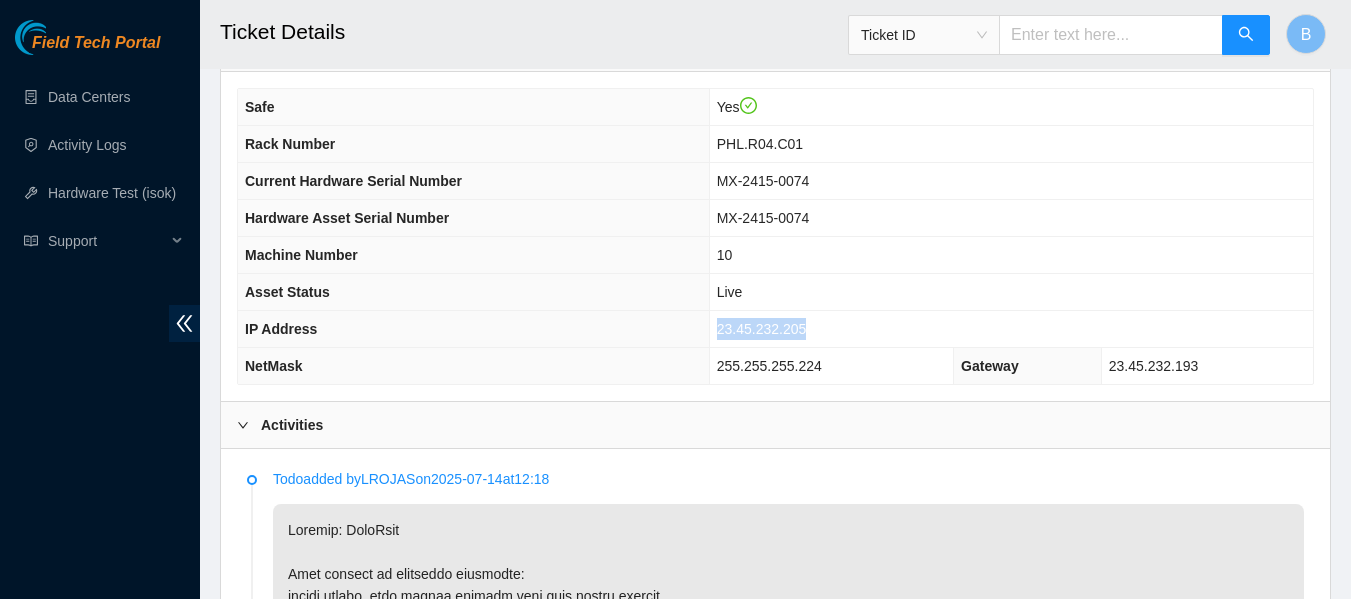 copy on "23.45.232.205" 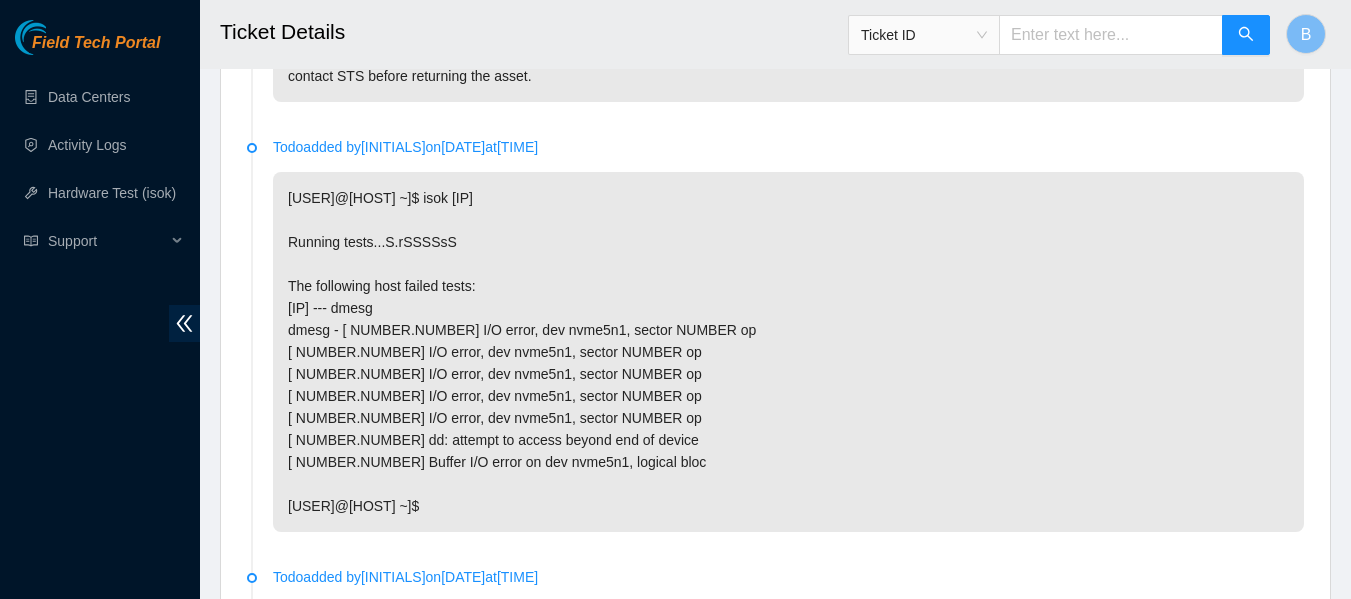 scroll, scrollTop: 3589, scrollLeft: 0, axis: vertical 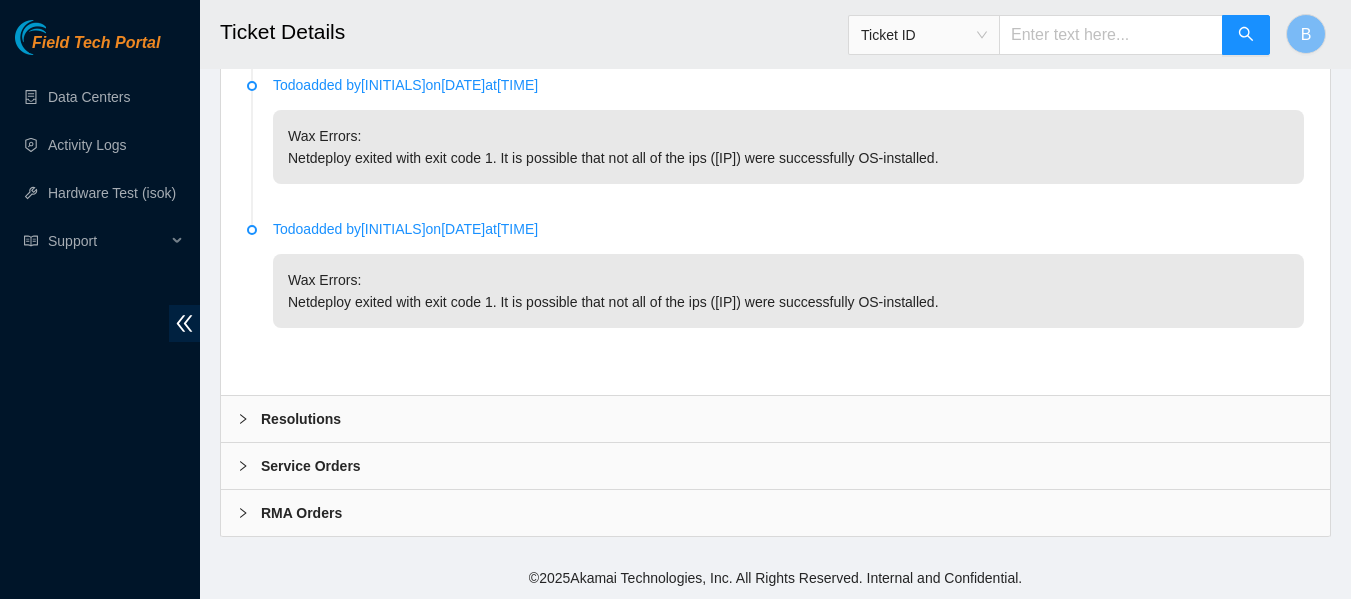 click on "Resolutions" at bounding box center (301, 419) 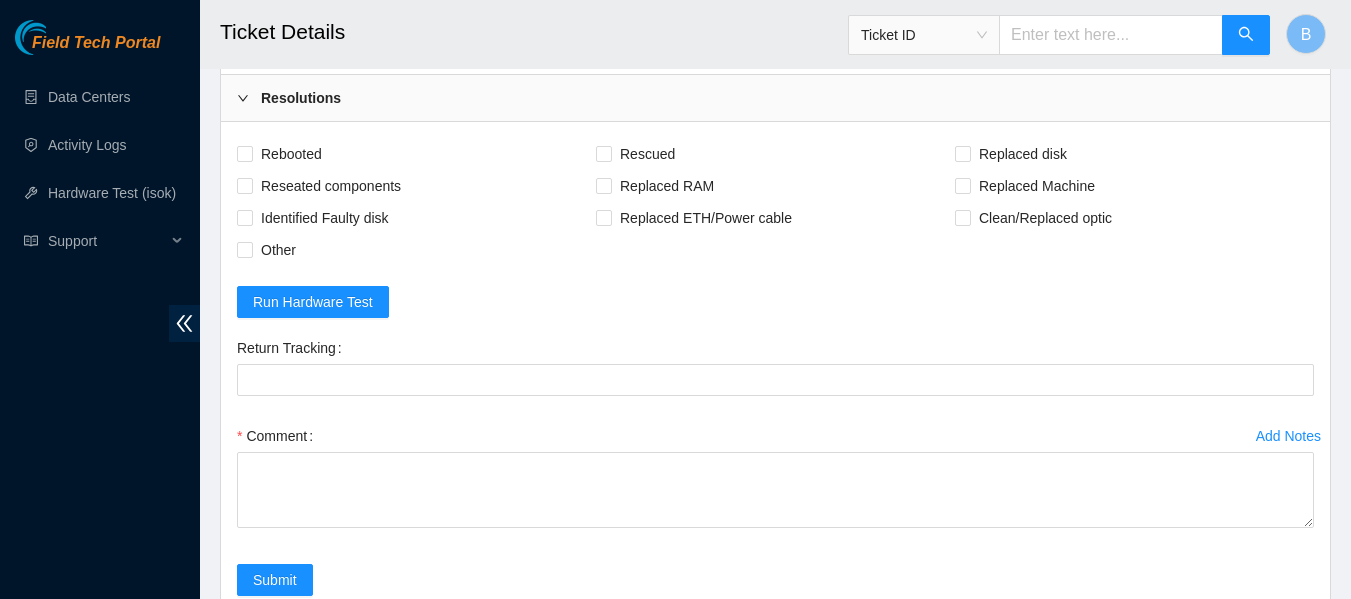 scroll, scrollTop: 3867, scrollLeft: 0, axis: vertical 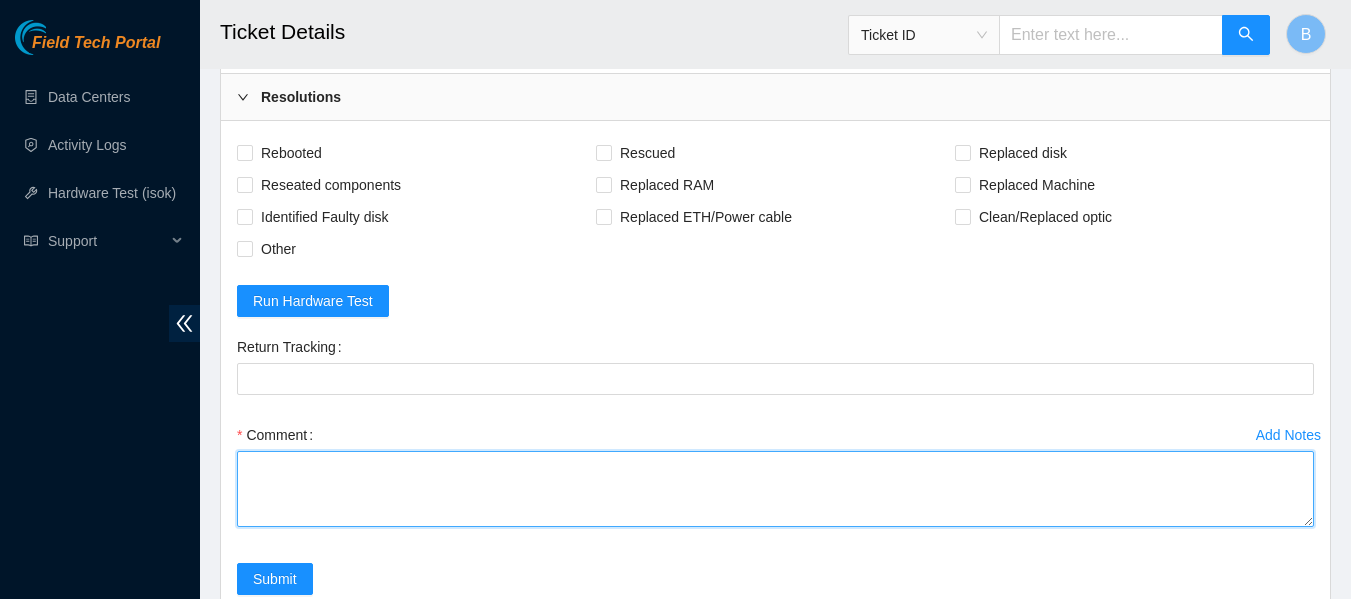 click on "Comment" at bounding box center [775, 489] 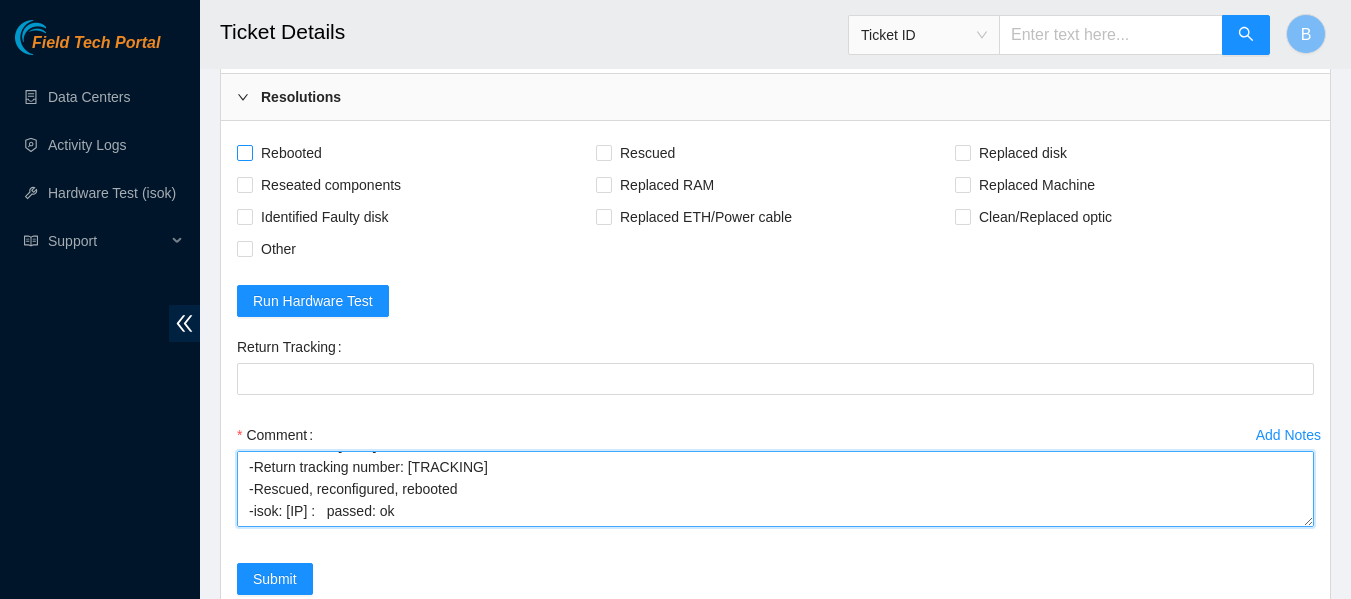 scroll, scrollTop: 82, scrollLeft: 0, axis: vertical 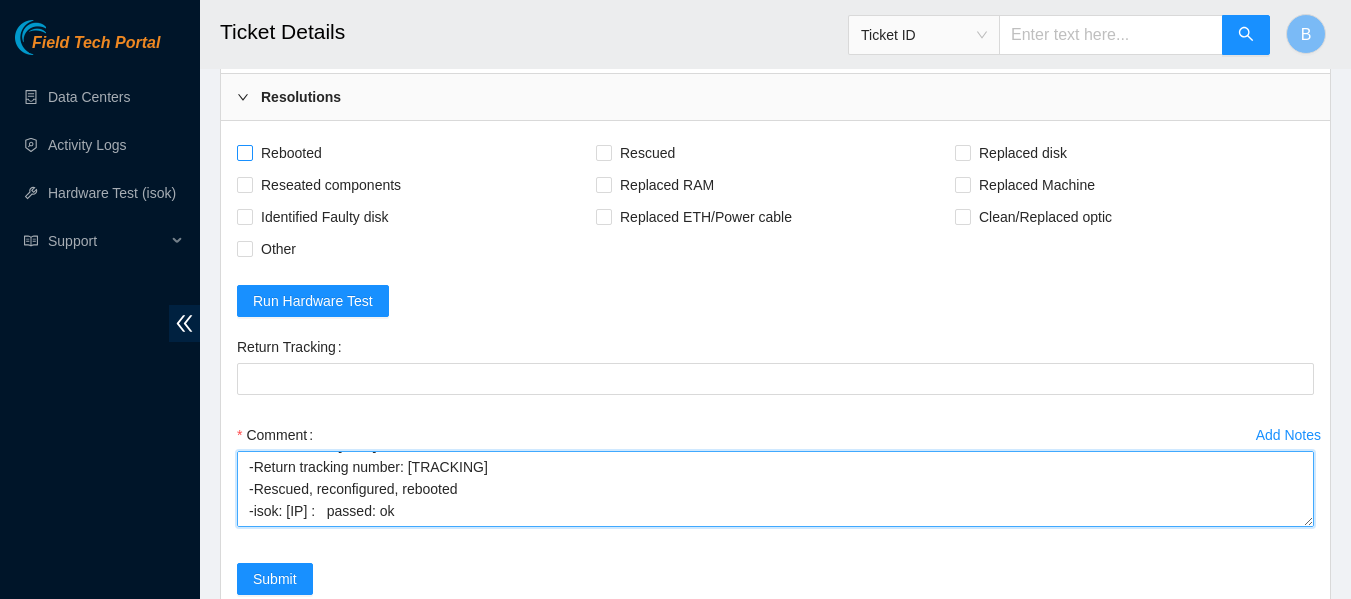 type on "-Removed faulty disk s/n: (S64GNN0X209852), replaced with new disk s/n: (S64GNN0Y107476)
-RMA Return: B-V-5R0YVNK
-Return tracking number: 882605190240
-Rescued, reconfigured, rebooted
-isok: 23.45.232.205 :   passed: ok" 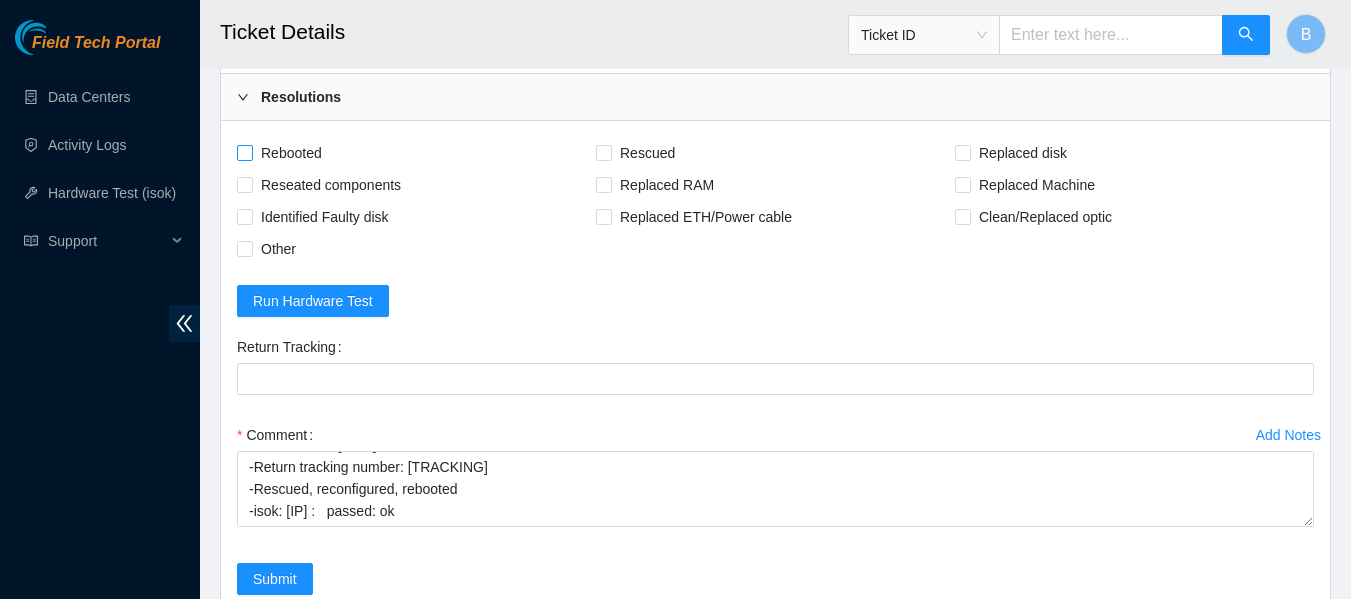 click on "Rebooted" at bounding box center [291, 153] 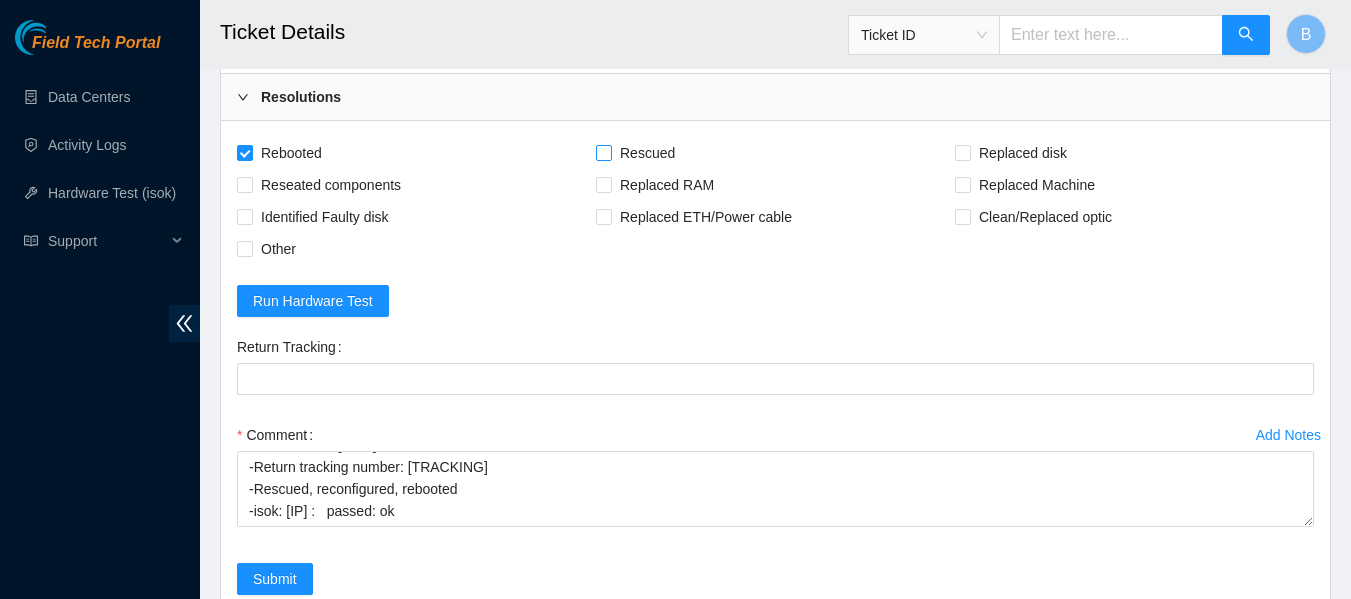 click on "Rescued" at bounding box center (647, 153) 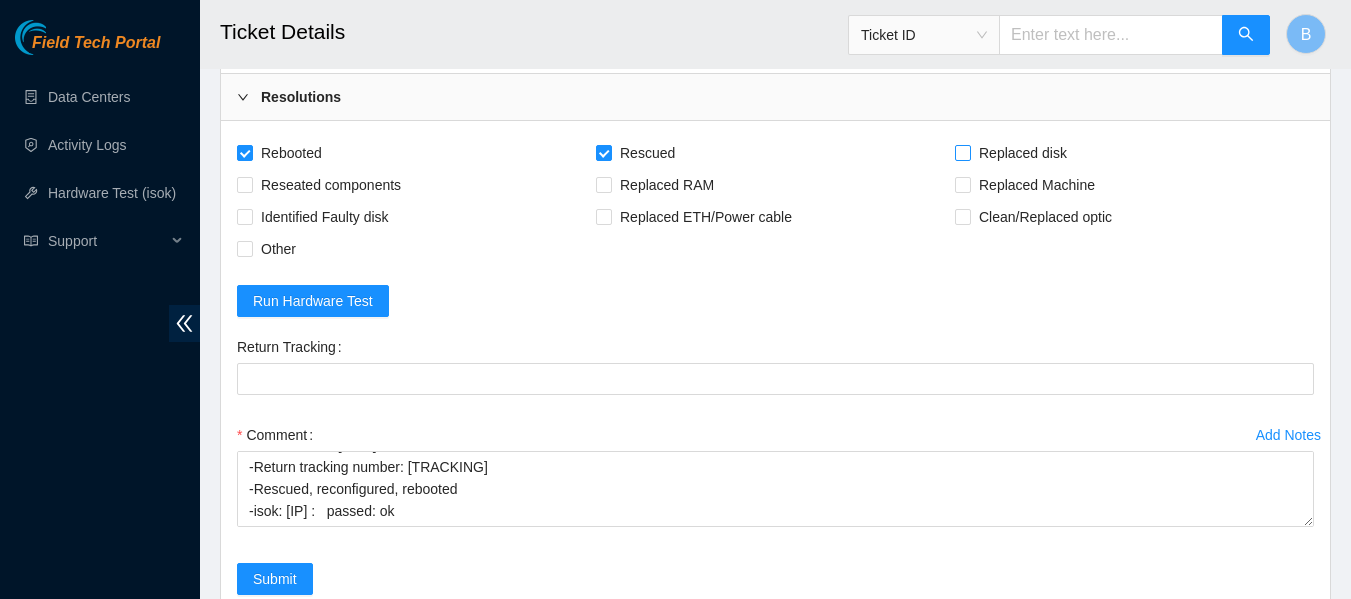 click on "Replaced disk" at bounding box center (1023, 153) 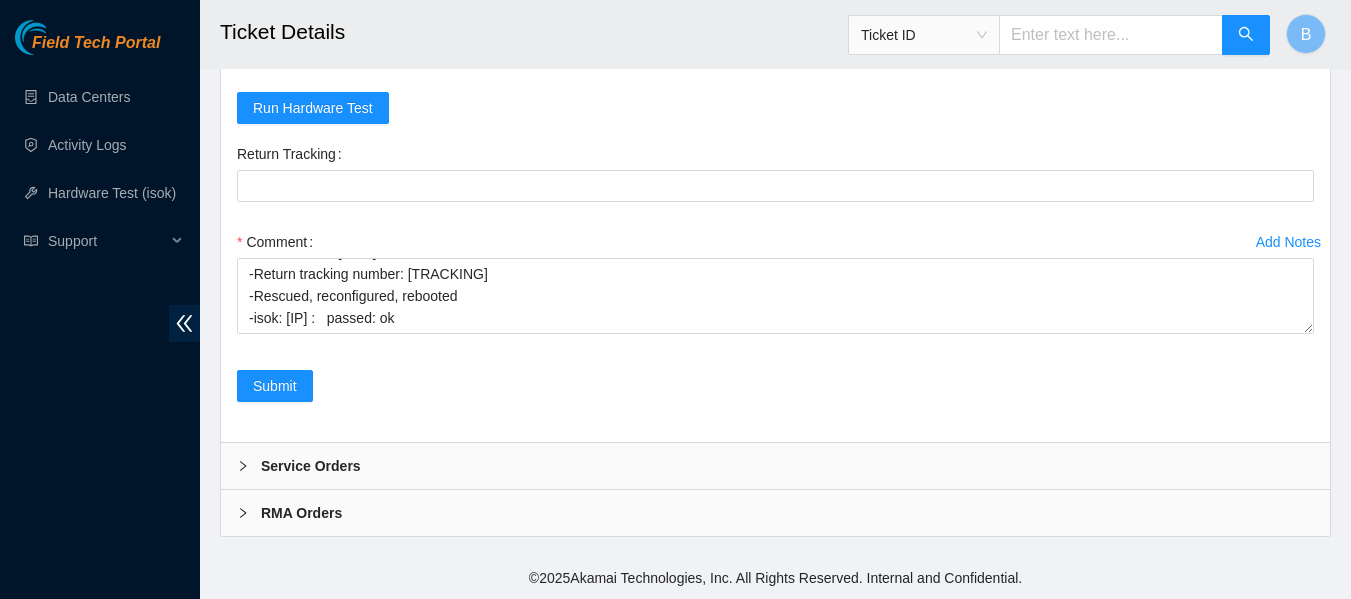 scroll, scrollTop: 4104, scrollLeft: 0, axis: vertical 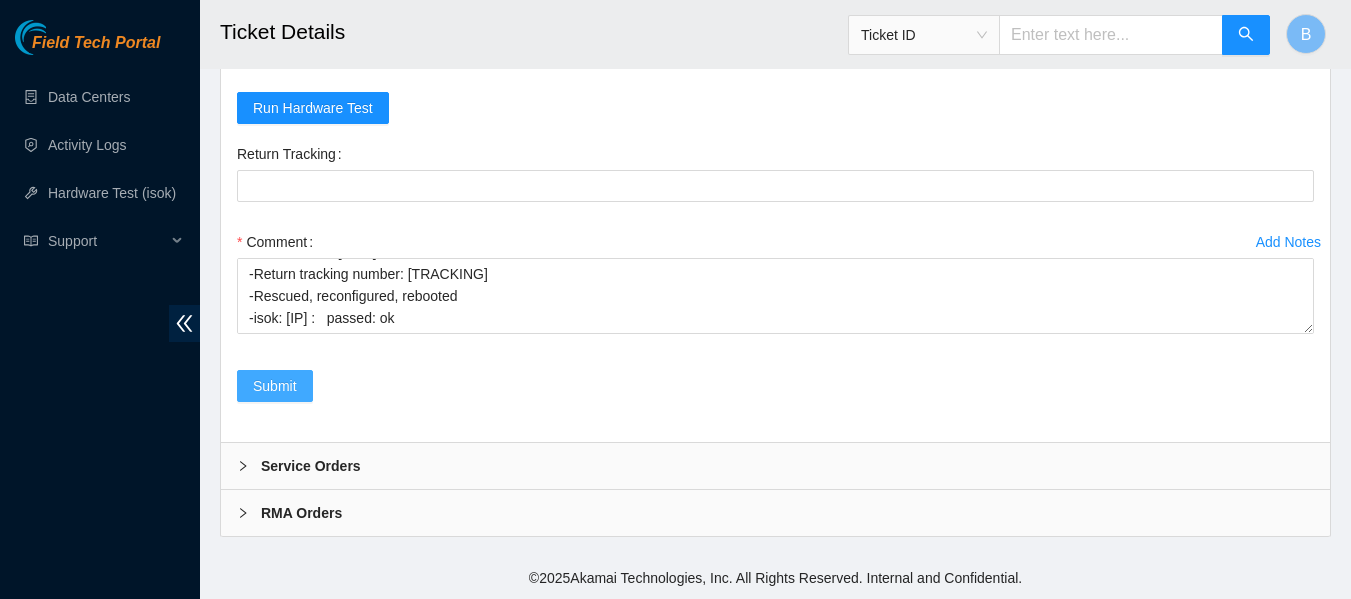 click on "Submit" at bounding box center (275, 386) 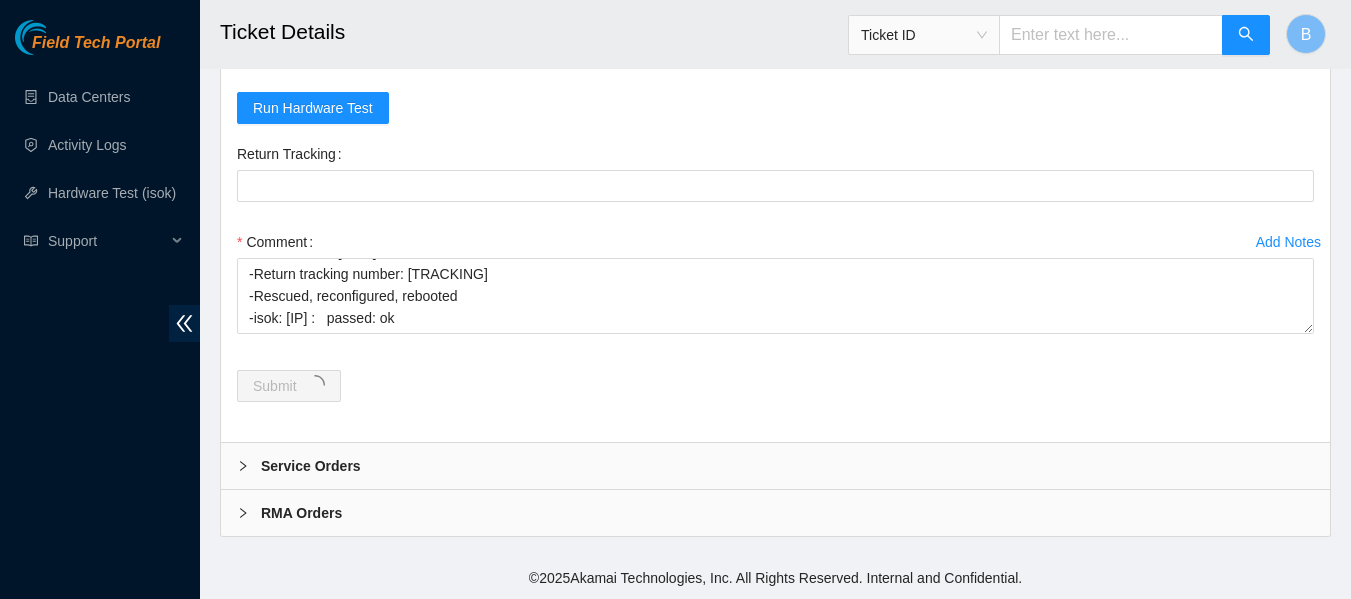 scroll, scrollTop: 0, scrollLeft: 0, axis: both 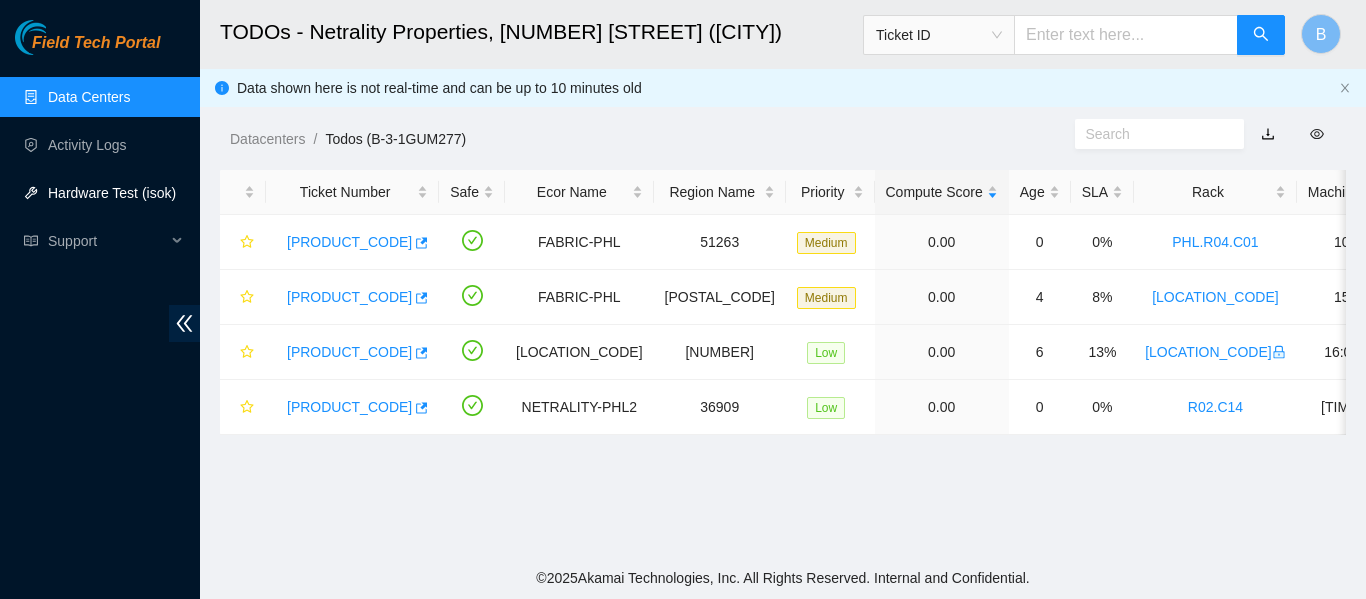 click on "Hardware Test (isok)" at bounding box center [112, 193] 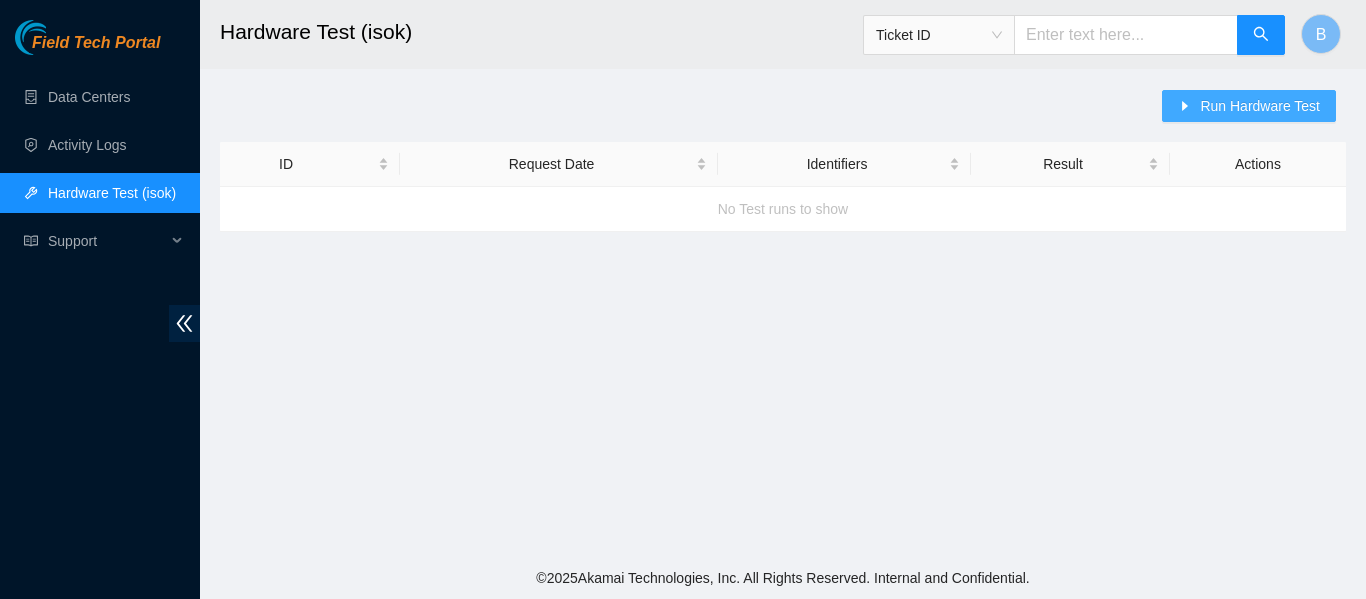 click on "Run Hardware Test" at bounding box center (1260, 106) 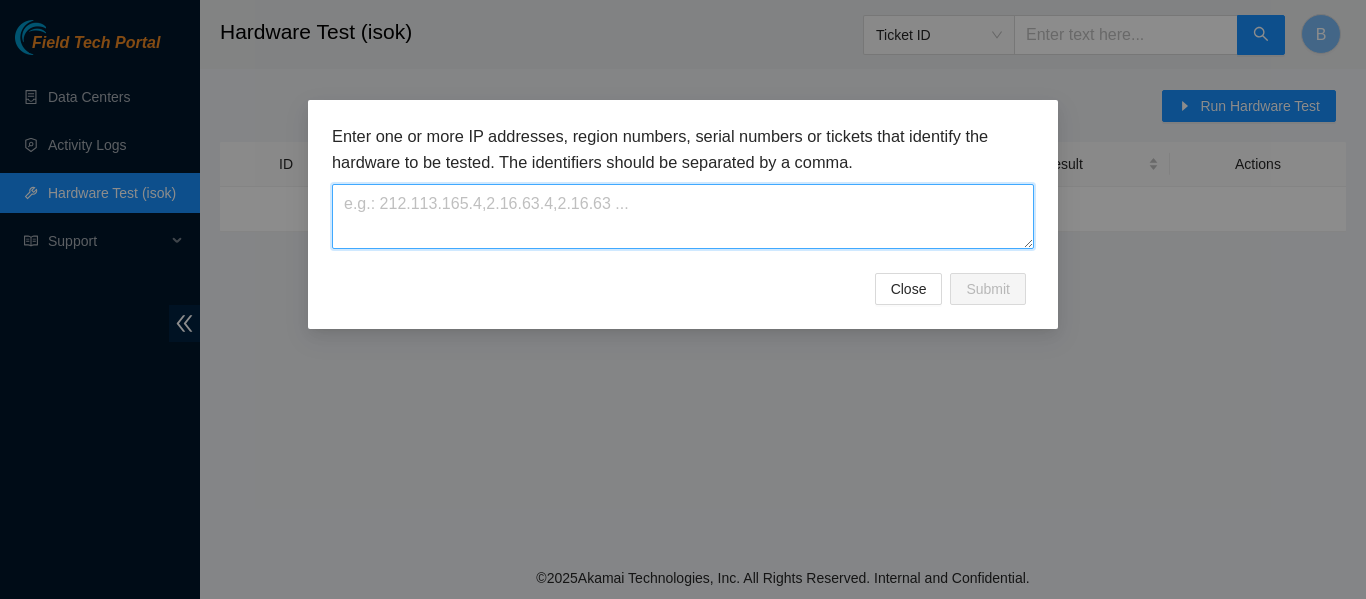 paste on "[IP_ADDRESS]" 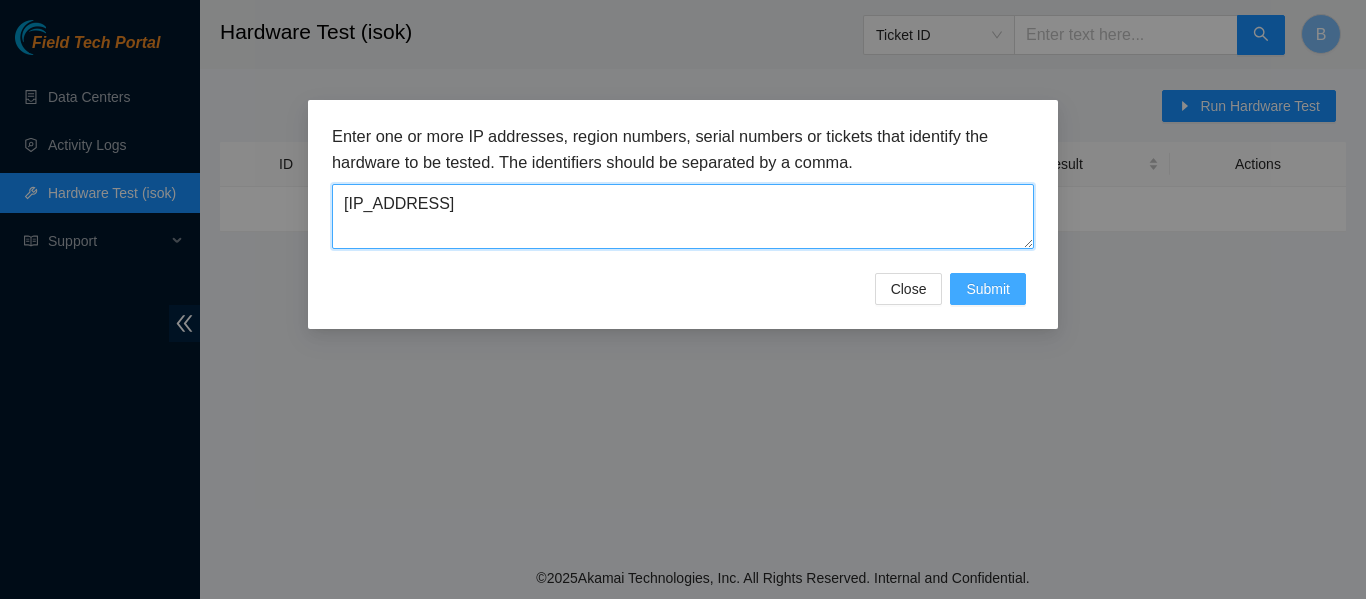 type on "[IP_ADDRESS]" 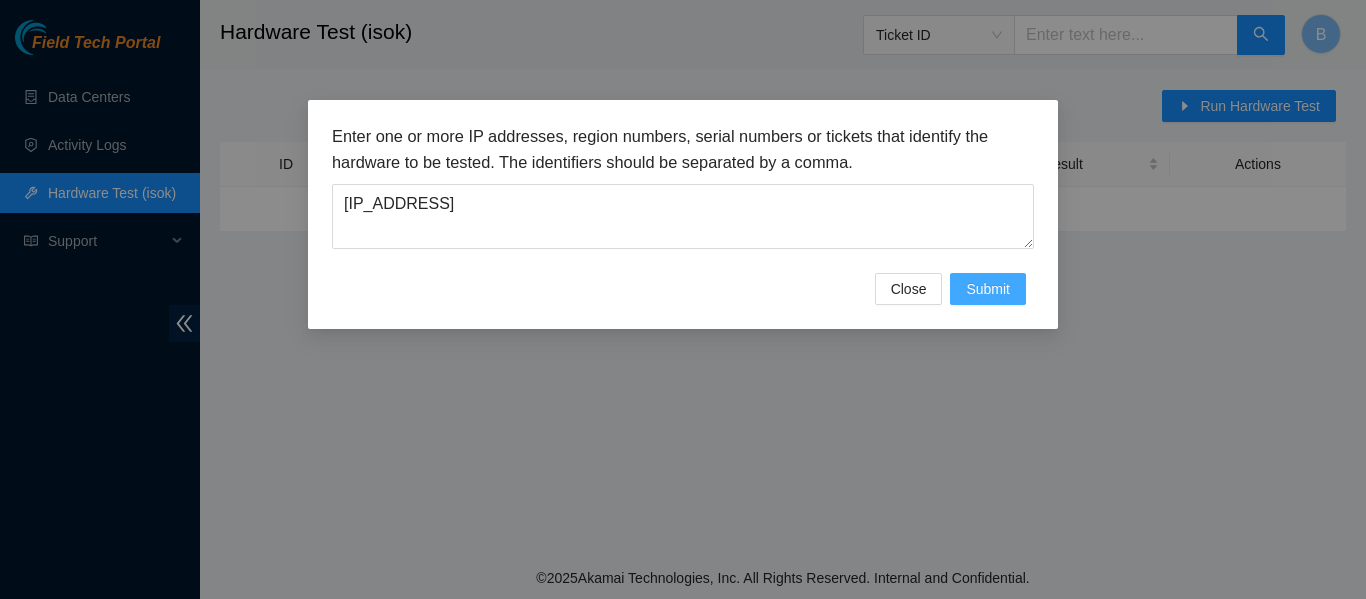 click on "Submit" at bounding box center [988, 289] 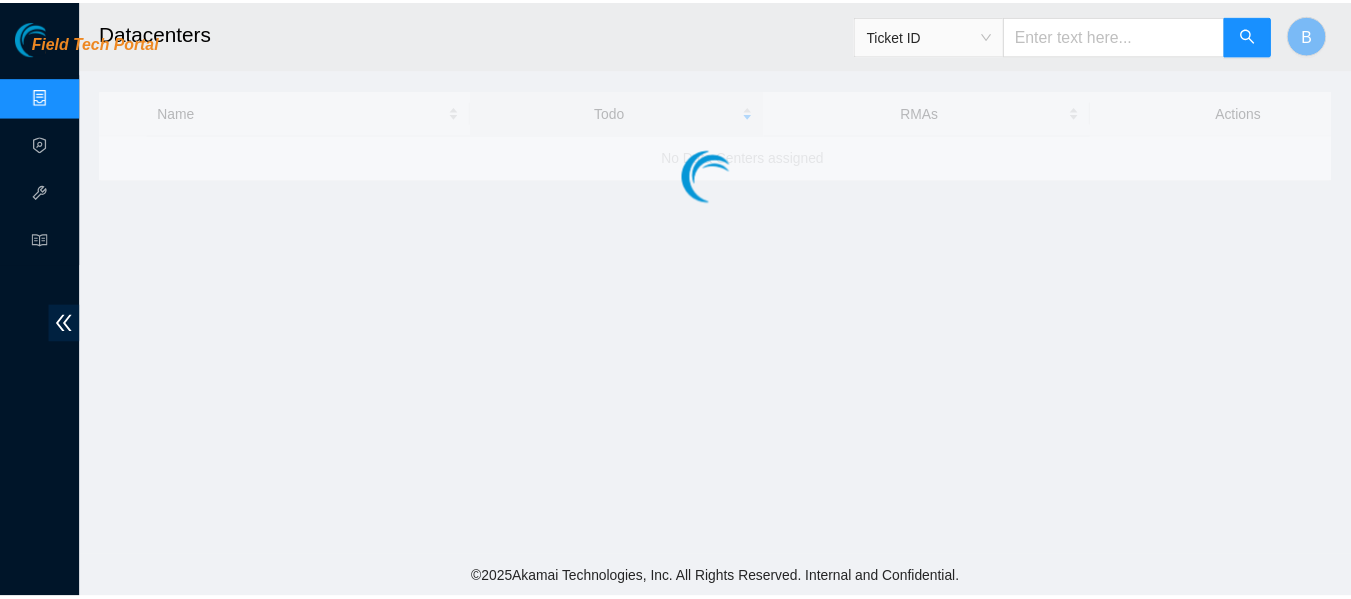 scroll, scrollTop: 0, scrollLeft: 0, axis: both 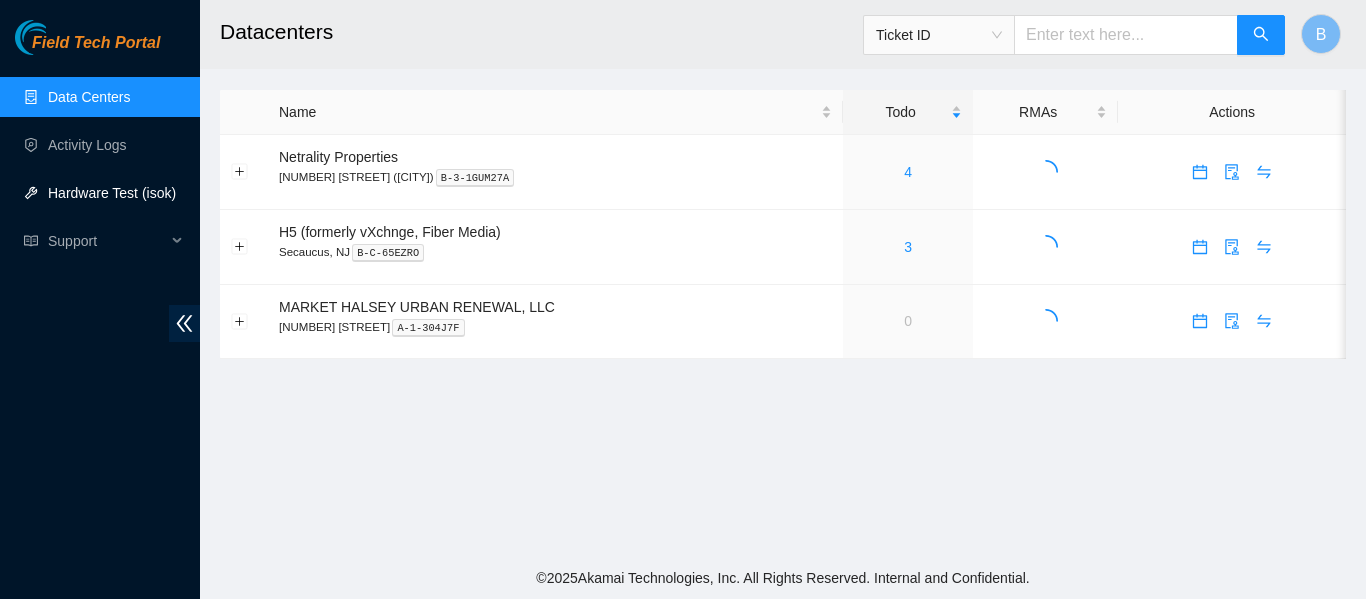 click on "Hardware Test (isok)" at bounding box center [112, 193] 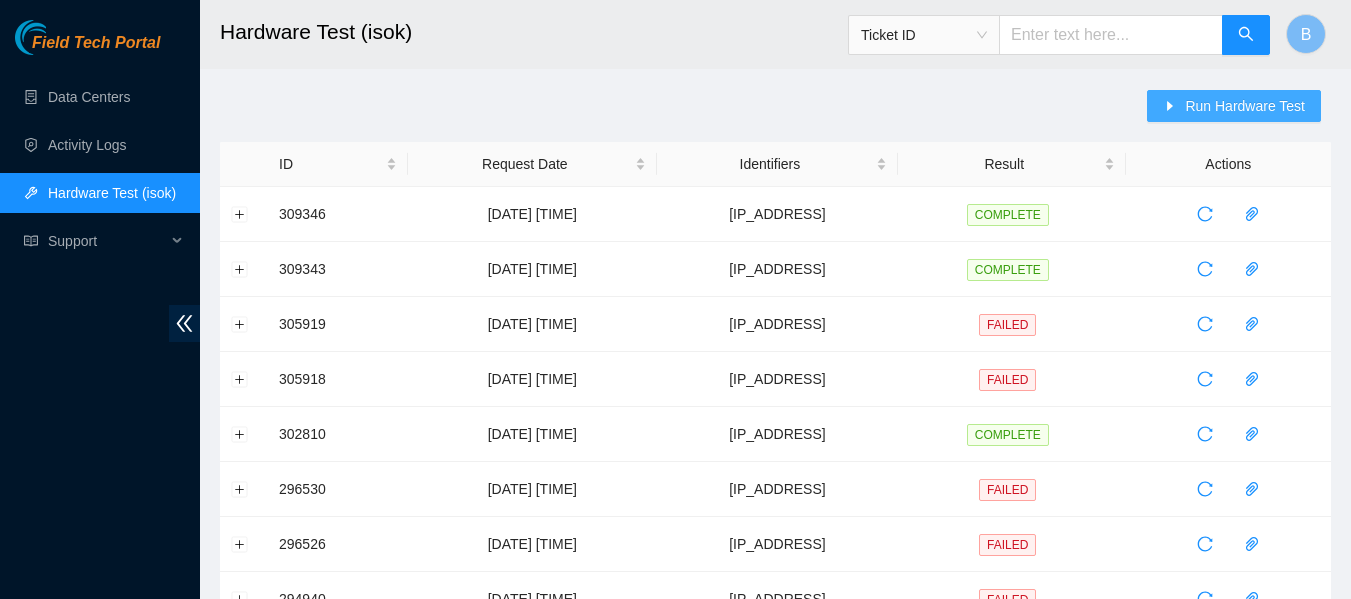 click on "Run Hardware Test" at bounding box center (1245, 106) 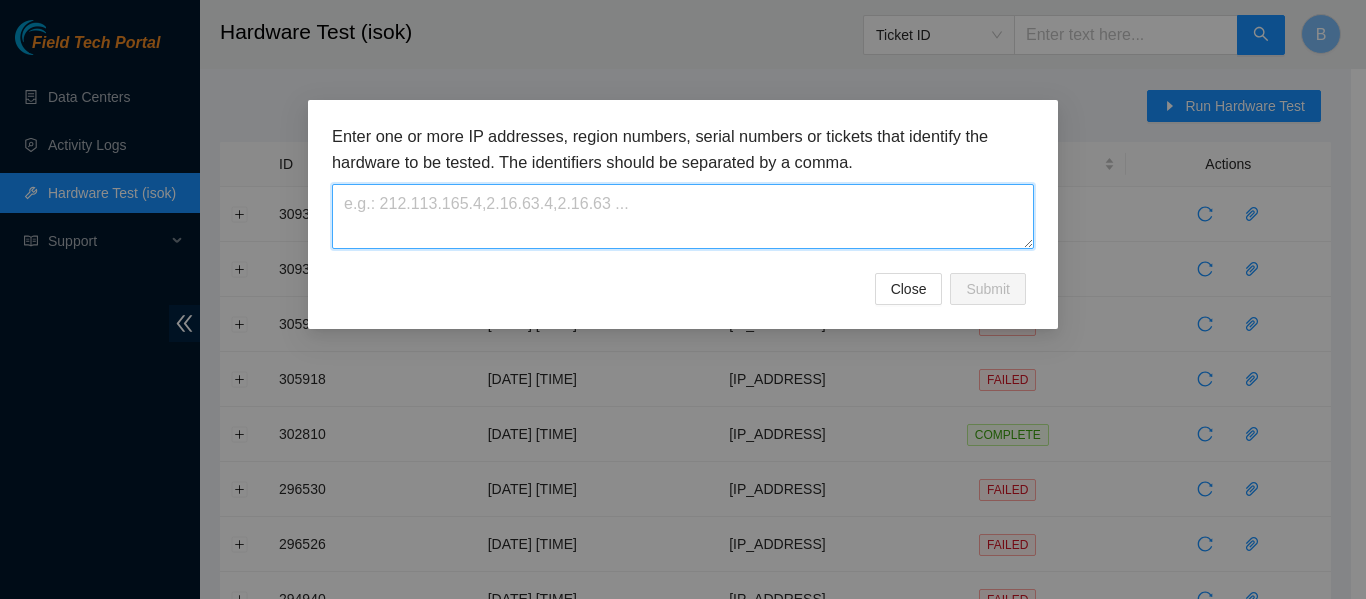 paste on "[IP_ADDRESS]" 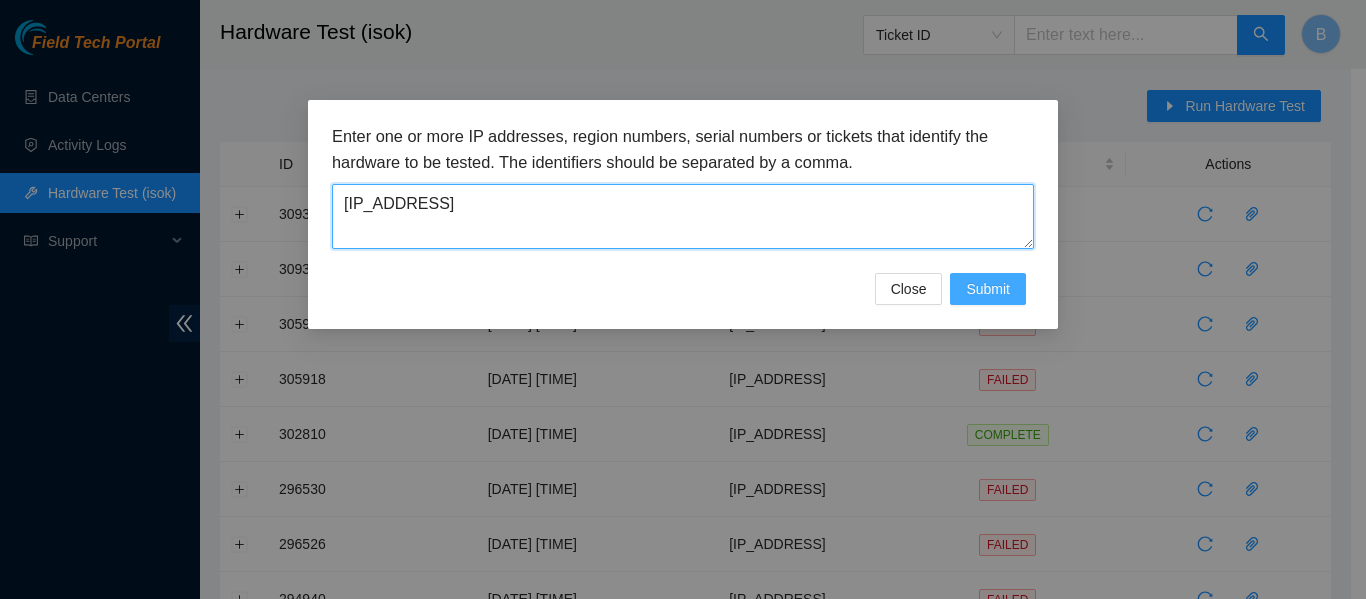 type on "[IP_ADDRESS]" 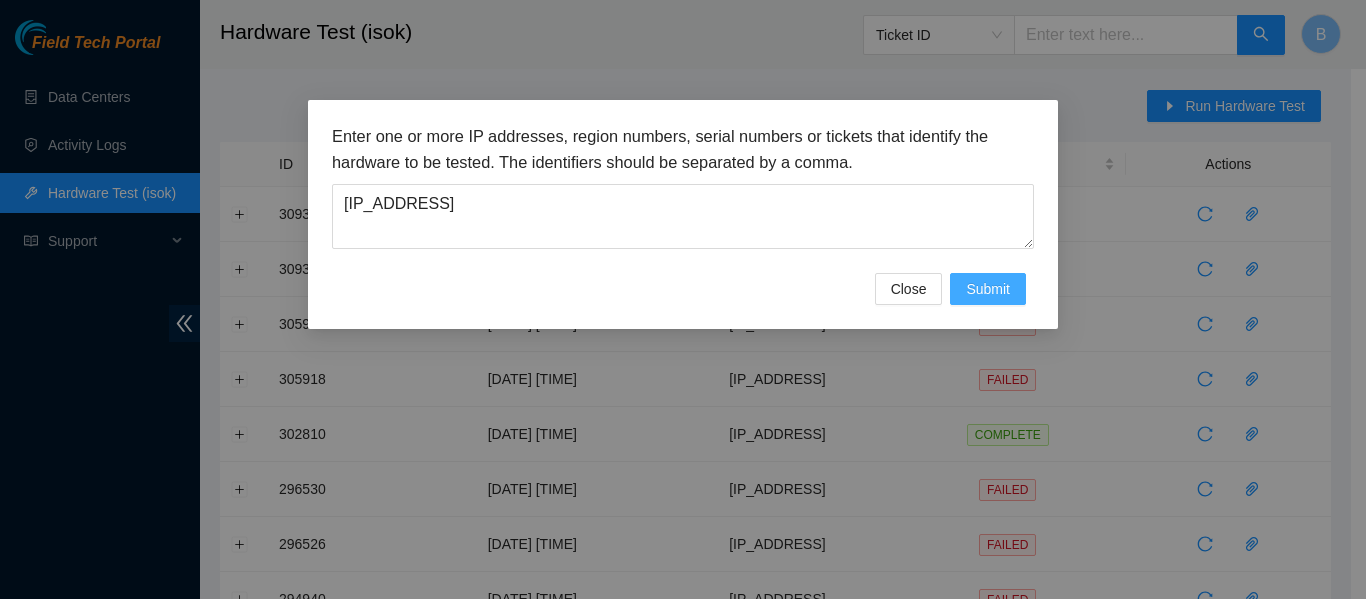click on "Submit" at bounding box center [988, 289] 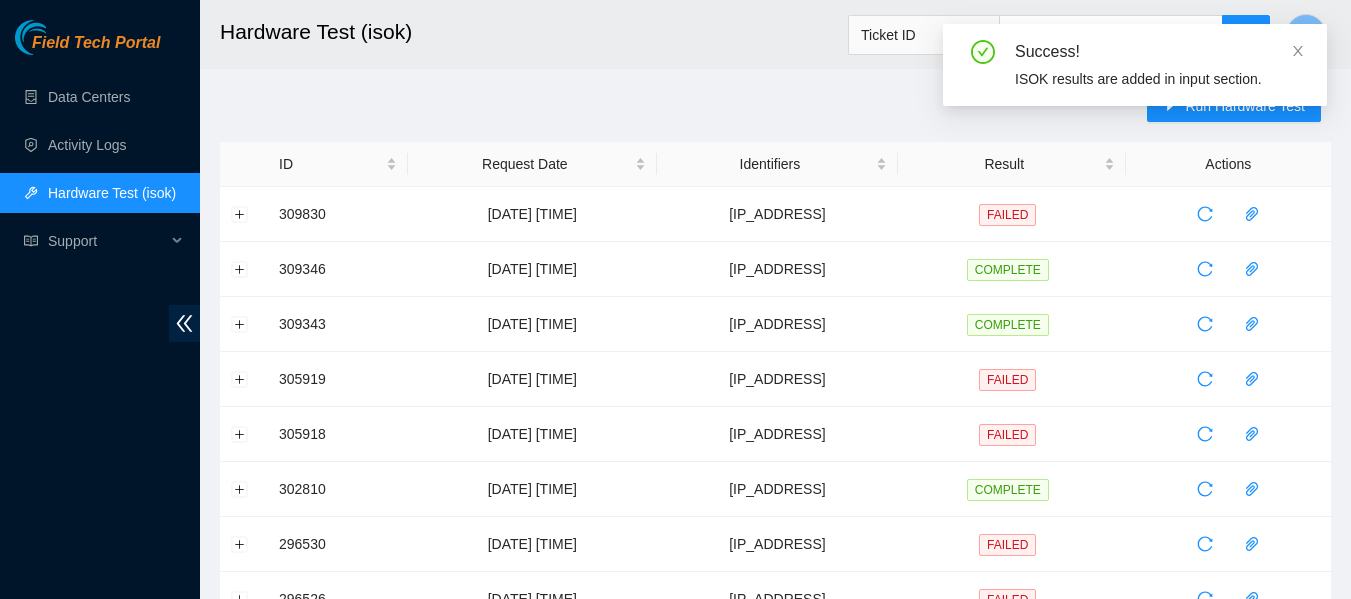 click on "Run Hardware Test ID Request Date Identifiers Result Actions             [NUMBER] [DATE] [TIME] [IP_ADDRESS] FAILED     [NUMBER] [DATE] [TIME] [IP_ADDRESS] COMPLETE     [NUMBER] [DATE] [TIME] [IP_ADDRESS] COMPLETE     [NUMBER] [DATE] [TIME] [IP_ADDRESS] FAILED     [NUMBER] [DATE] [TIME] [IP_ADDRESS] FAILED     [NUMBER] [DATE] [TIME] [IP_ADDRESS] COMPLETE     [NUMBER] [DATE] [TIME] [IP_ADDRESS] FAILED     [NUMBER] [DATE] [TIME] [IP_ADDRESS] FAILED     [NUMBER] [DATE] [TIME] [IP_ADDRESS] FAILED     [NUMBER] [DATE] [TIME] [IP_ADDRESS] COMPLETE     [NUMBER] [DATE] [TIME] [IP_ADDRESS] FAILED     [NUMBER] [DATE] [TIME] [IP_ADDRESS] FAILED     [NUMBER] [DATE] [TIME] [IP_ADDRESS] COMPLETE     [NUMBER] [DATE] [TIME] [IP_ADDRESS] COMPLETE     [NUMBER] [DATE] [TIME] [IP_ADDRESS] COMPLETE     [NUMBER] [DATE] [TIME] [IP_ADDRESS] COMPLETE     [NUMBER] [DATE] [TIME] [IP_ADDRESS] COMPLETE     [NUMBER] [DATE] [TIME] [IP_ADDRESS] FAILED     [NUMBER]" at bounding box center [775, 720] 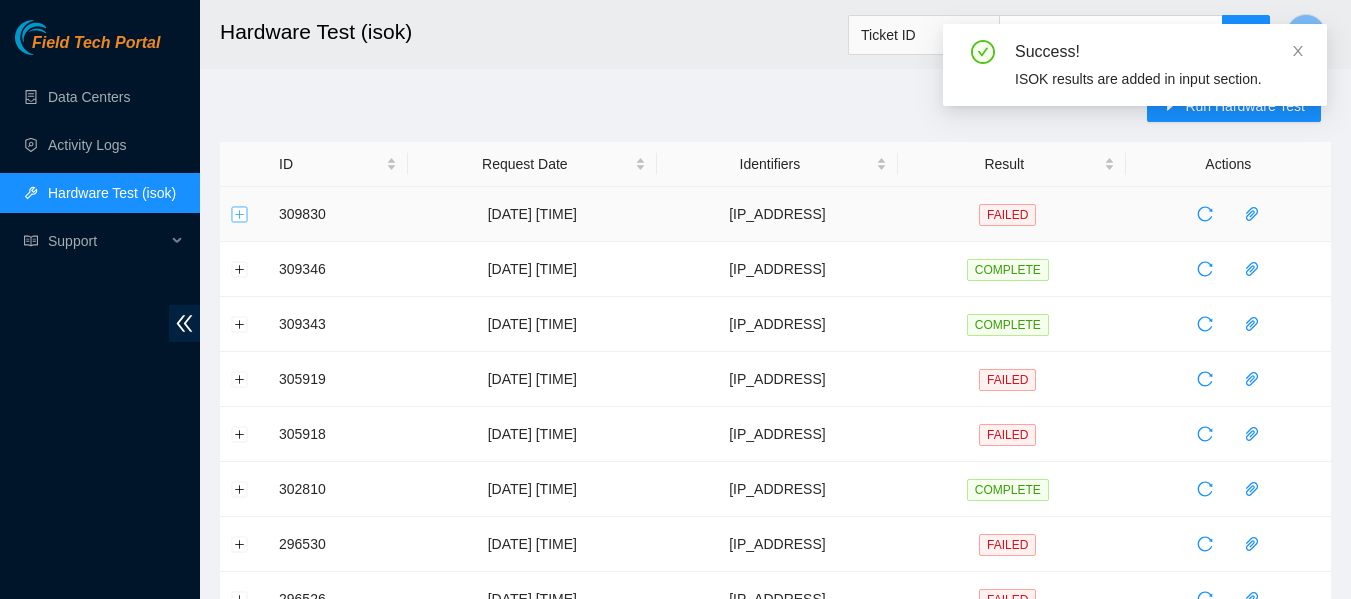 click at bounding box center (240, 214) 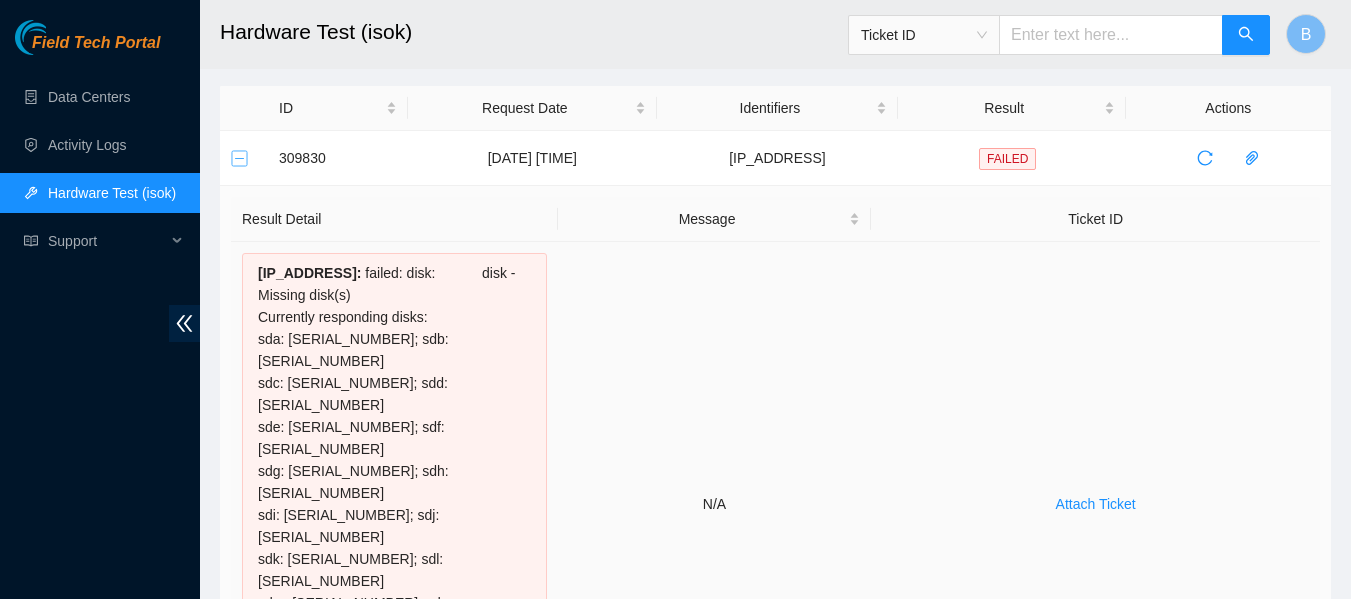 scroll, scrollTop: 57, scrollLeft: 0, axis: vertical 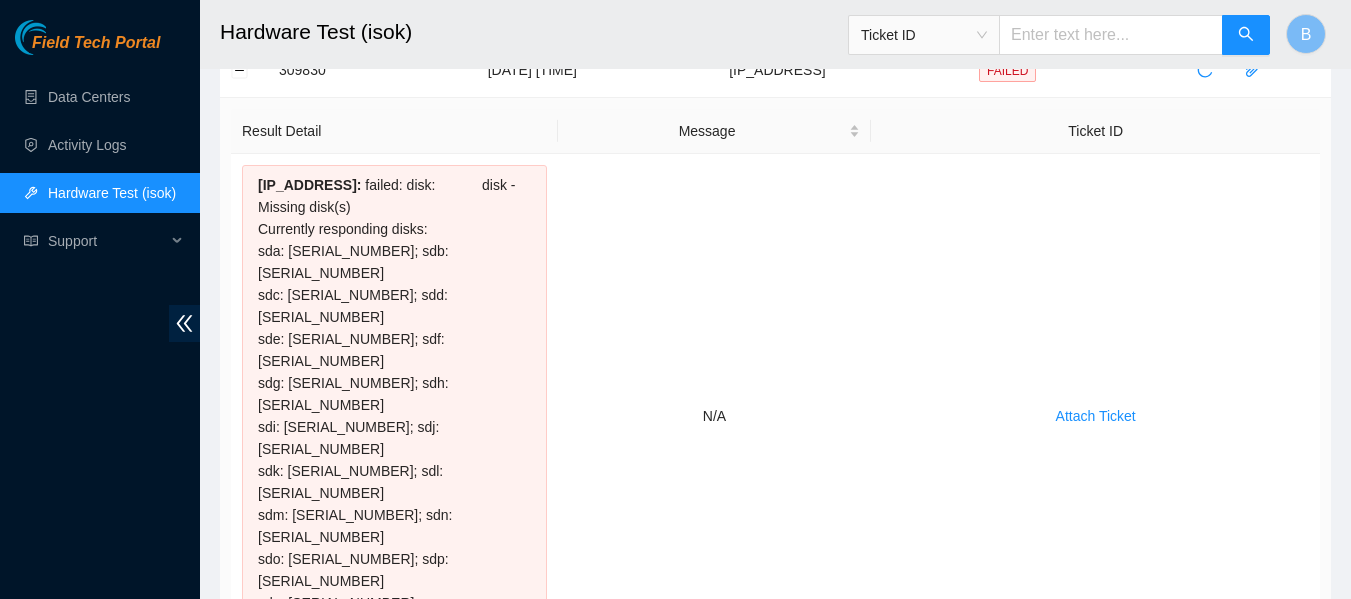 click on "Result Detail Message Ticket ID       [IP_ADDRESS]  :     failed: disk:            disk - Missing disk(s)
Currently responding disks:
sda: [SERIAL_NUMBER]; sdb: [SERIAL_NUMBER]
sdc: [SERIAL_NUMBER]; sdd: [SERIAL_NUMBER]
sde: [SERIAL_NUMBER]; sdf: [SERIAL_NUMBER]
sdg: [SERIAL_NUMBER]; sdh: [SERIAL_NUMBER]
sdi: [SERIAL_NUMBER]; sdj: [SERIAL_NUMBER]
sdk: [SERIAL_NUMBER]; sdl: [SERIAL_NUMBER]
sdm: [SERIAL_NUMBER]; sdn: [SERIAL_NUMBER]
sdo: [SERIAL_NUMBER]; sdp: [SERIAL_NUMBER]
sdq: [SERIAL_NUMBER];
, siebel-disk_quantity:  siebel-disk_quantity - 16,2 (Siebel) != 2,15 (server)
N/A Attach Ticket" at bounding box center [775, 394] 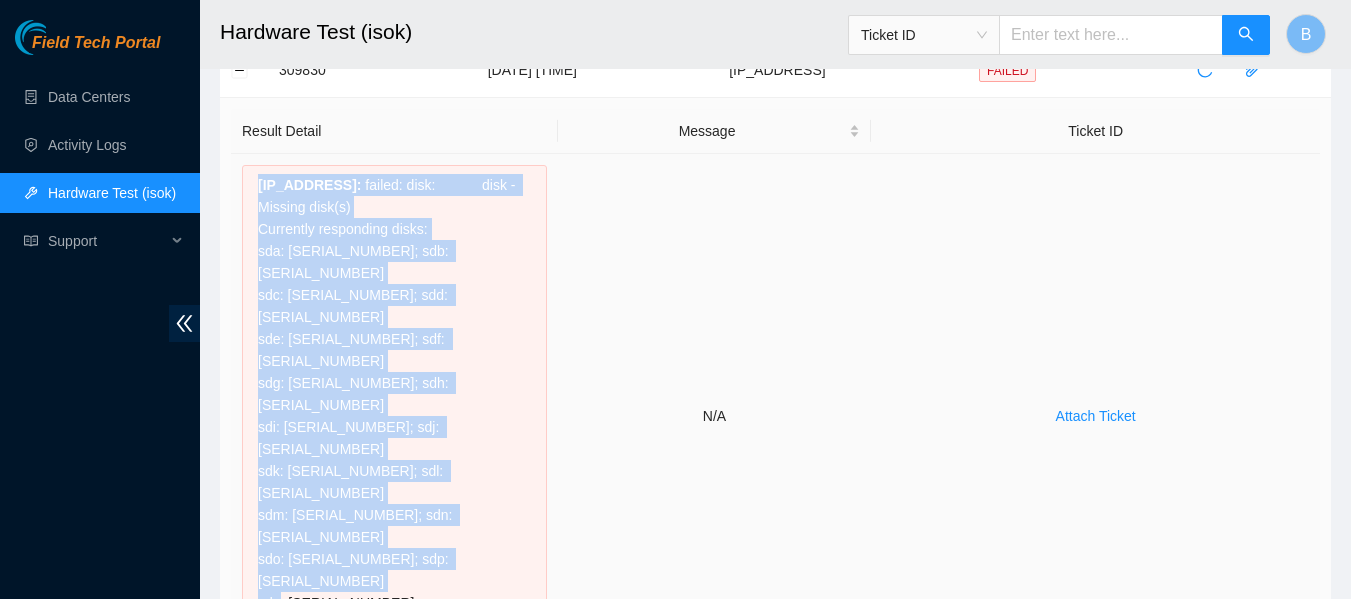 drag, startPoint x: 255, startPoint y: 183, endPoint x: 457, endPoint y: 510, distance: 384.3605 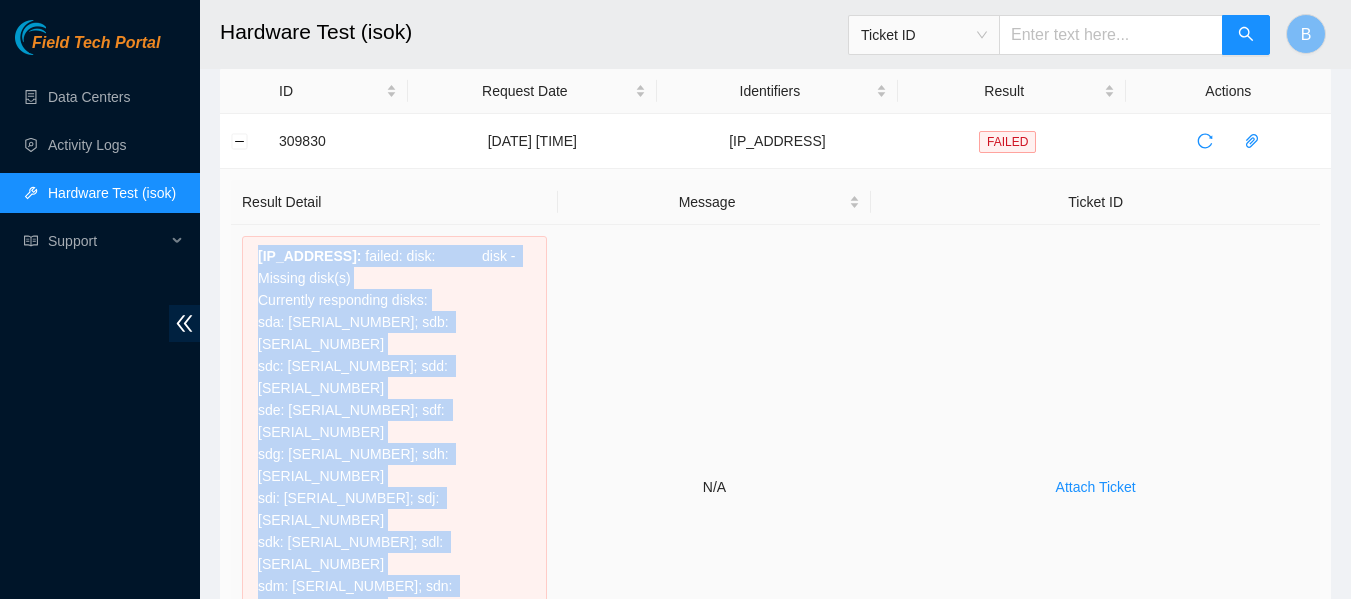 scroll, scrollTop: 0, scrollLeft: 0, axis: both 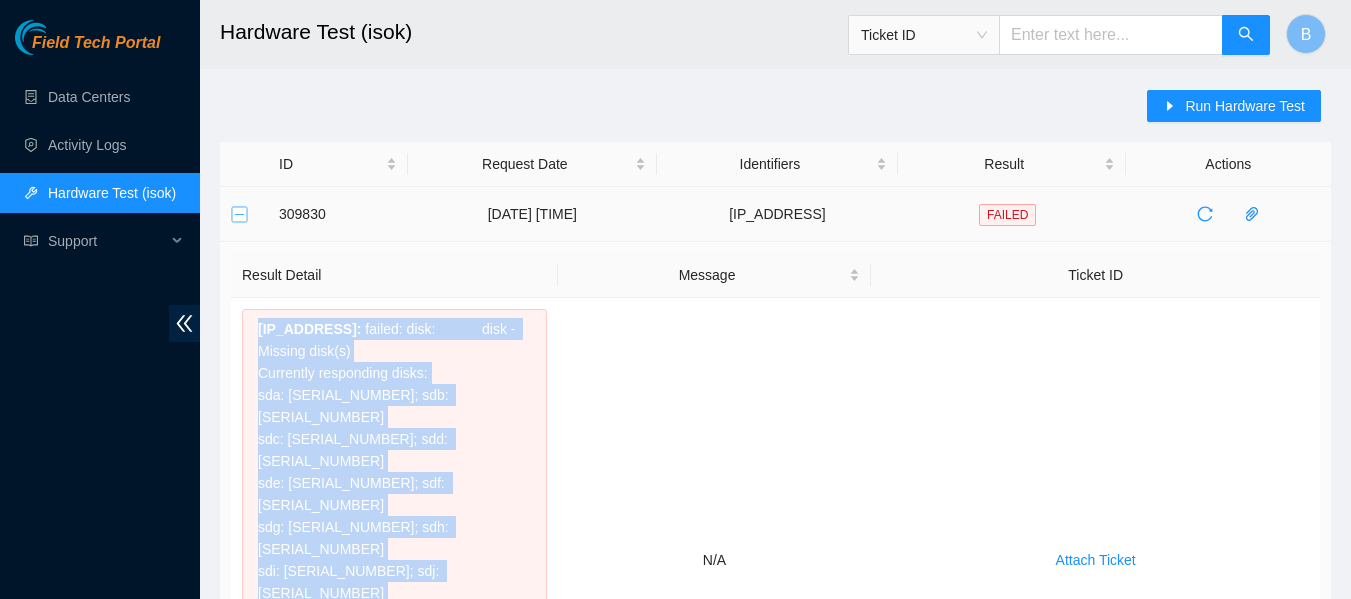 click at bounding box center [240, 214] 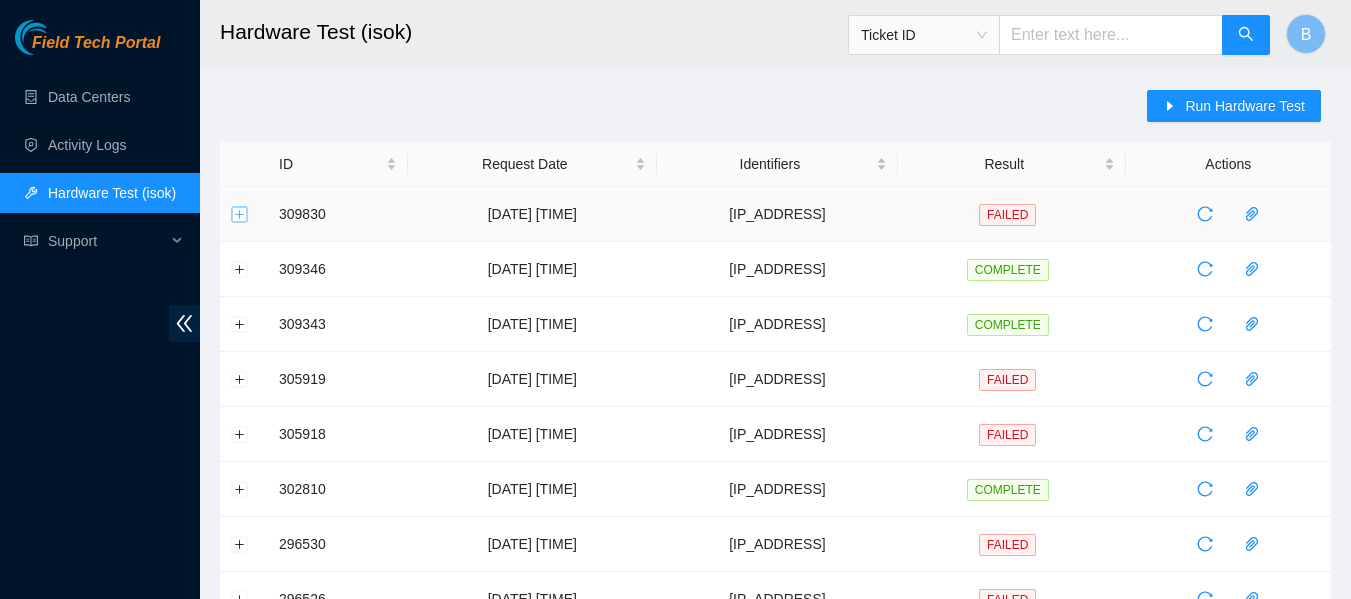 click at bounding box center [240, 214] 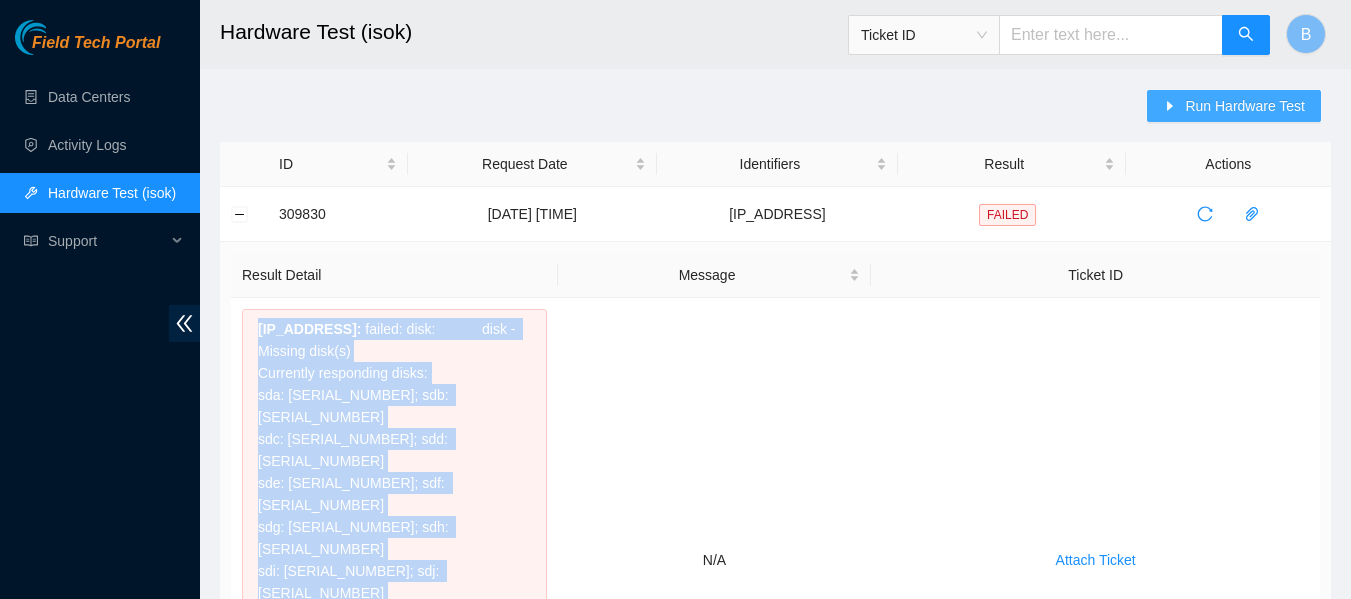 click on "Run Hardware Test" at bounding box center [1245, 106] 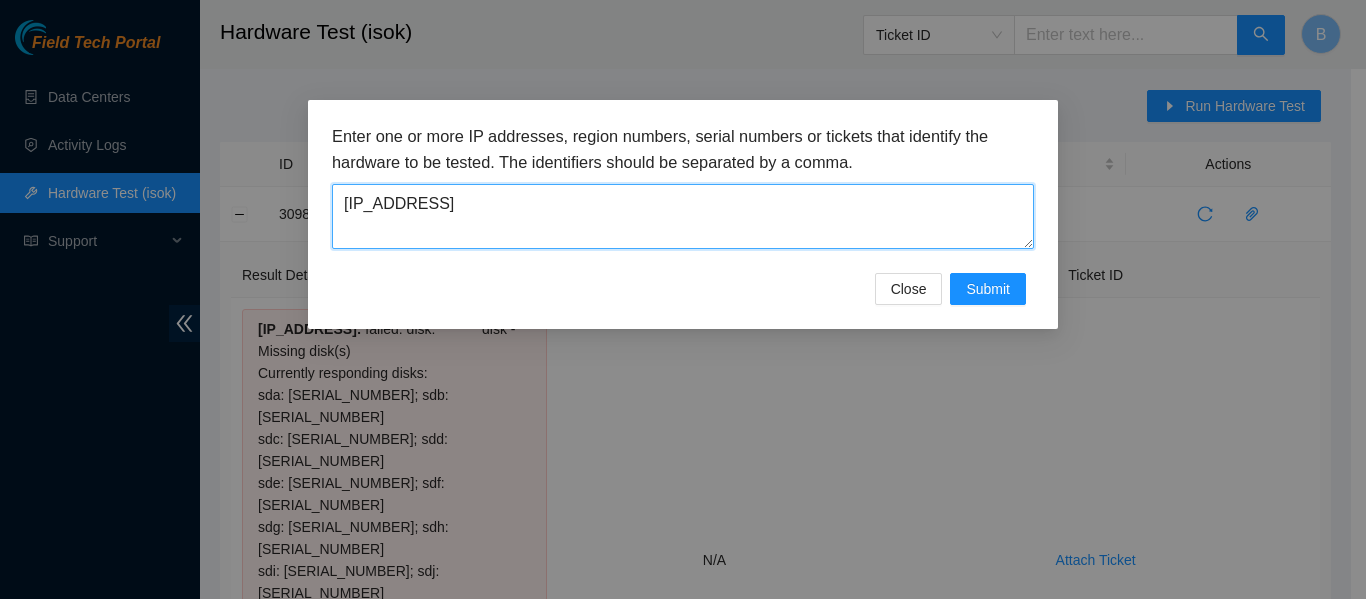 click on "[IP_ADDRESS]" at bounding box center (683, 216) 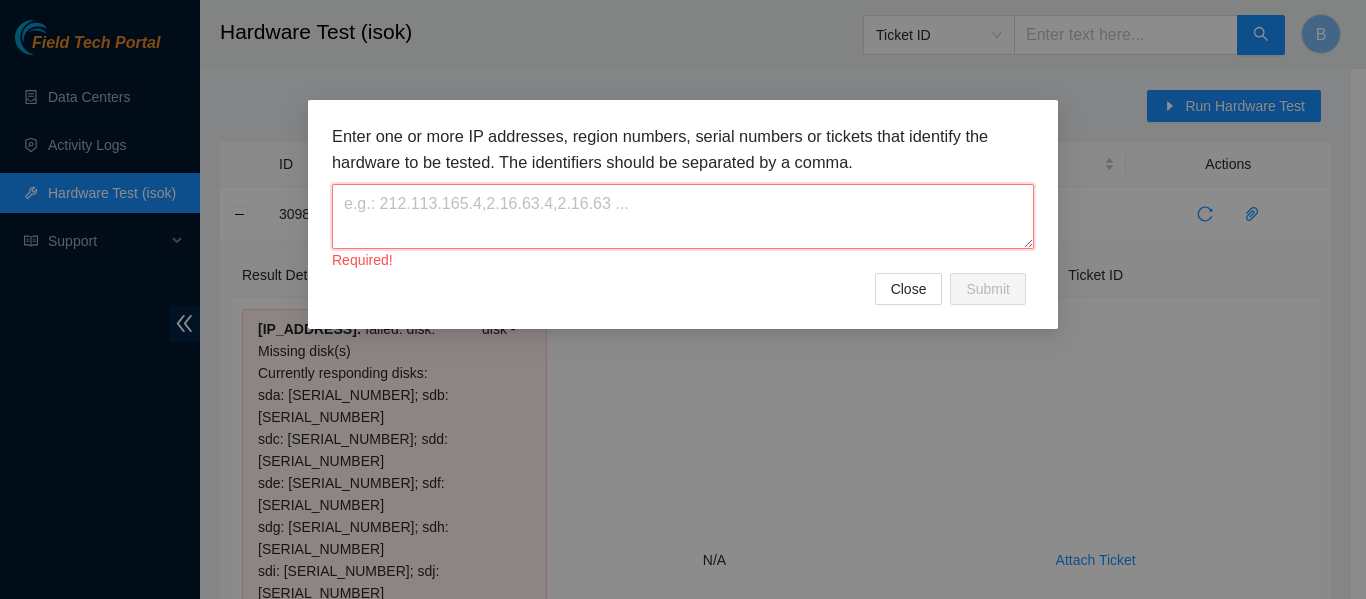 click at bounding box center [683, 216] 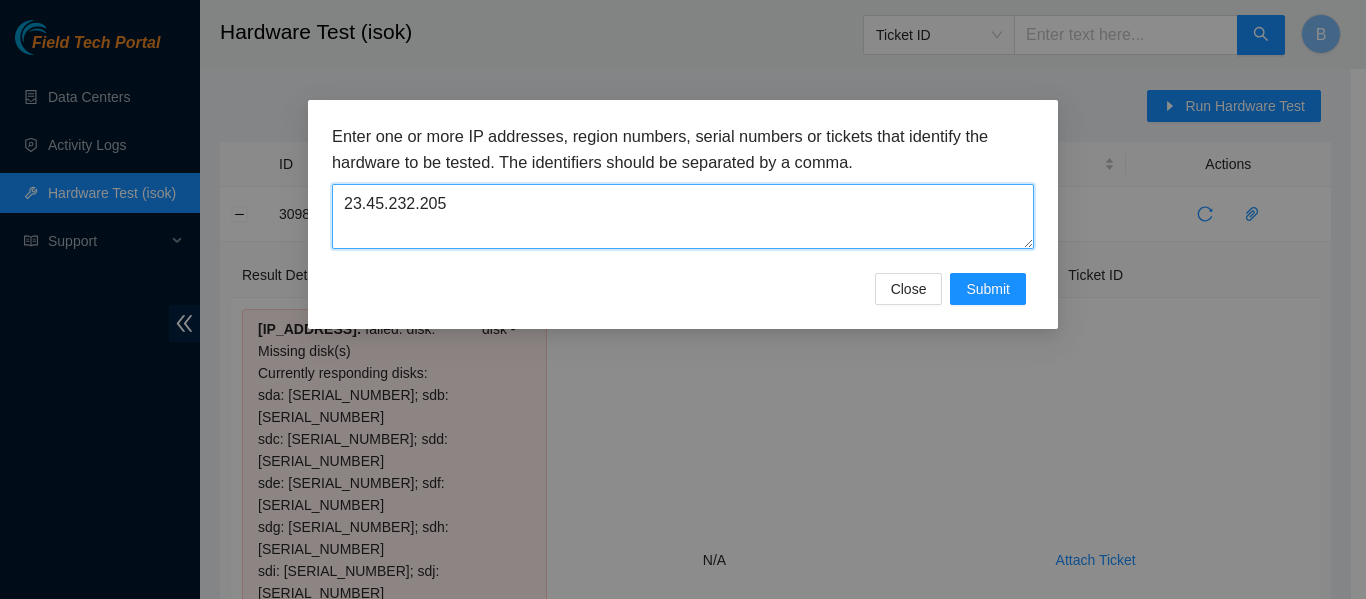 type on "23.45.232.205" 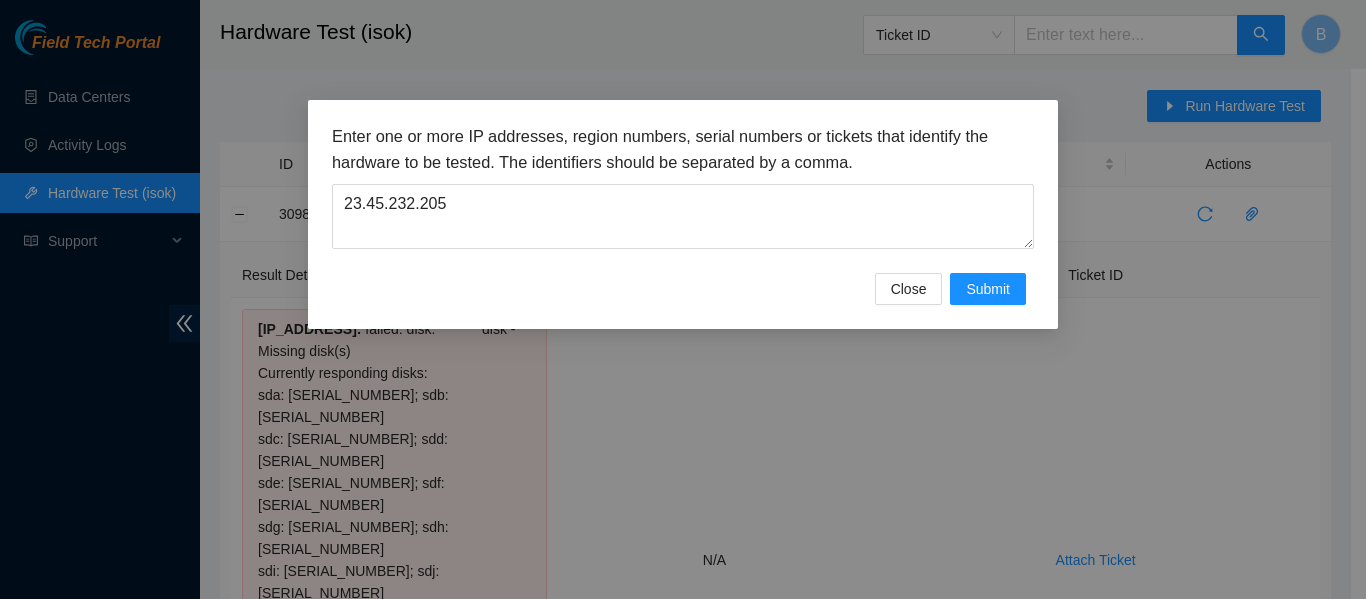 click on "Enter one or more IP addresses, region numbers, serial numbers or tickets that identify the hardware to be tested. The identifiers should be separated by a comma. [IP_ADDRESS] Close Submit" at bounding box center (683, 214) 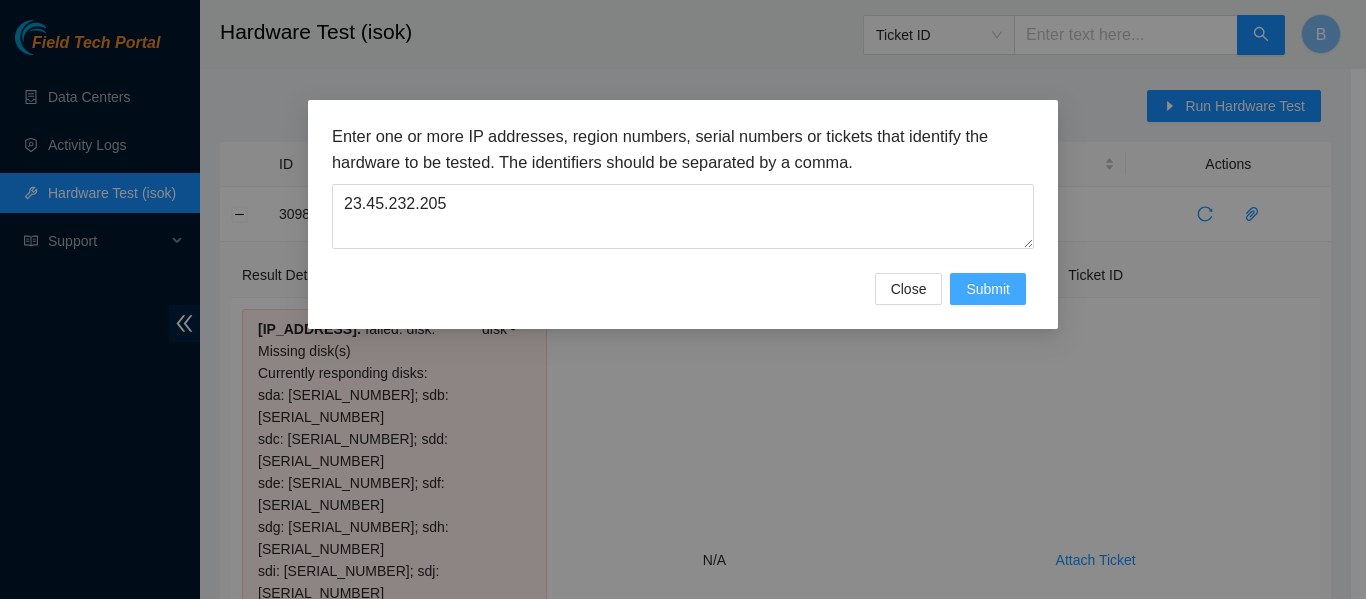 click on "Submit" at bounding box center (988, 289) 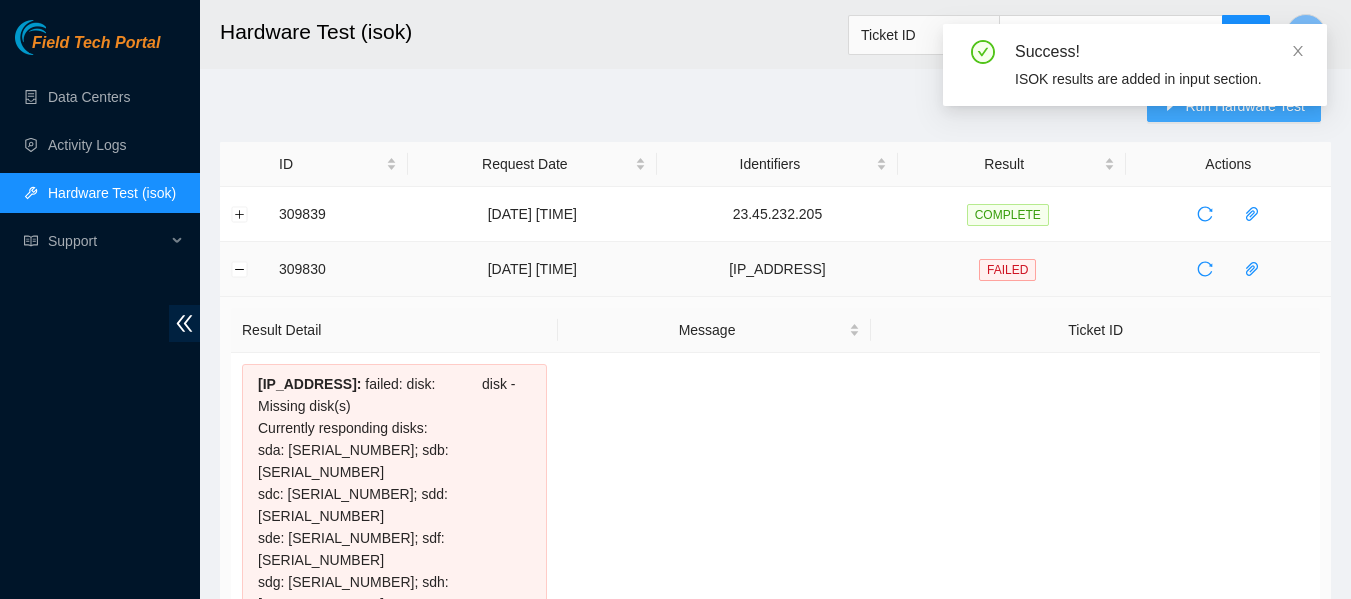 scroll, scrollTop: 1, scrollLeft: 0, axis: vertical 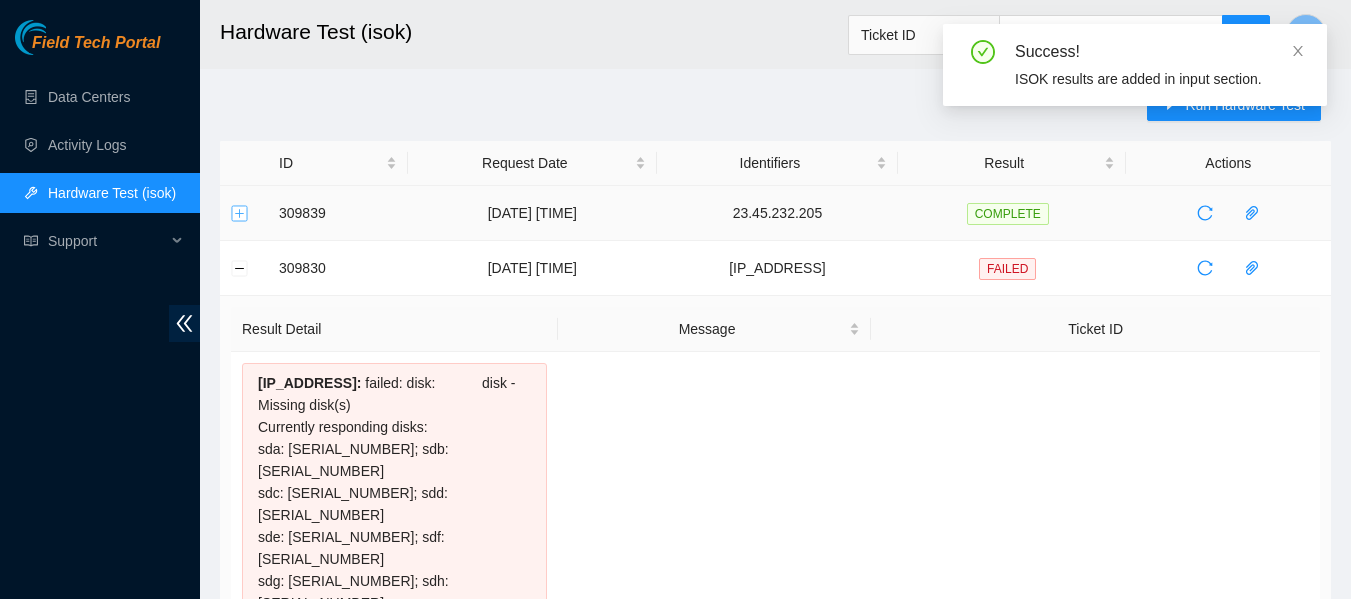 click at bounding box center (240, 213) 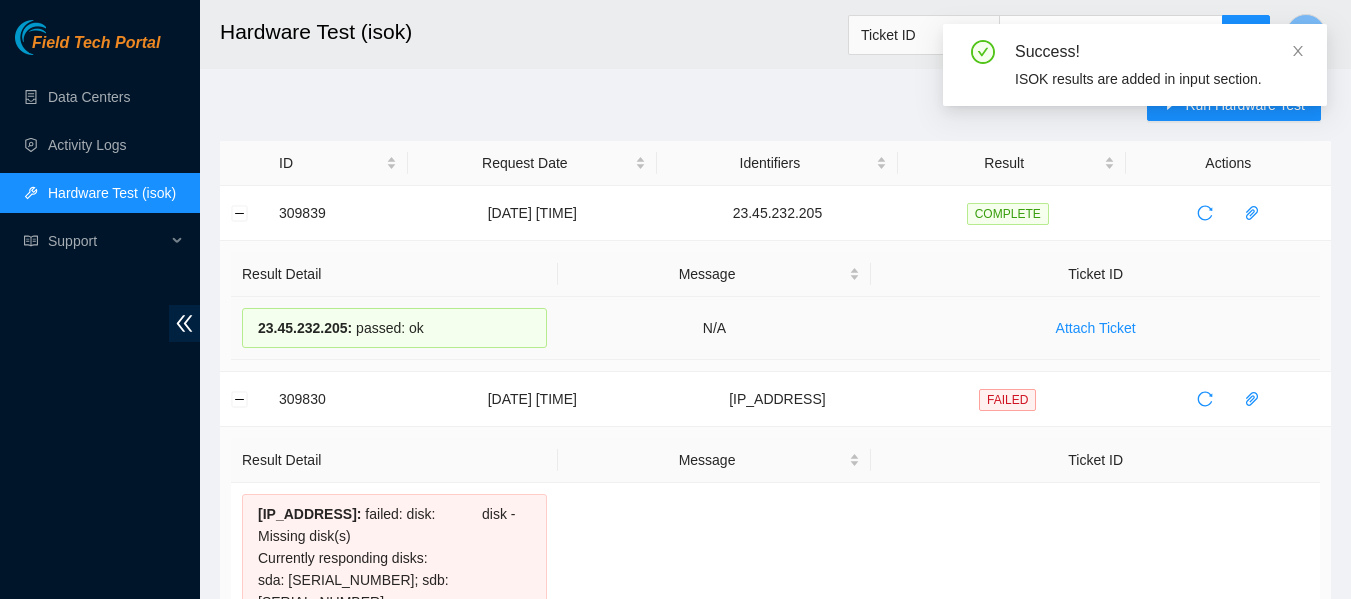 click on "[IP_ADDRESS]  :     passed: ok" at bounding box center [394, 328] 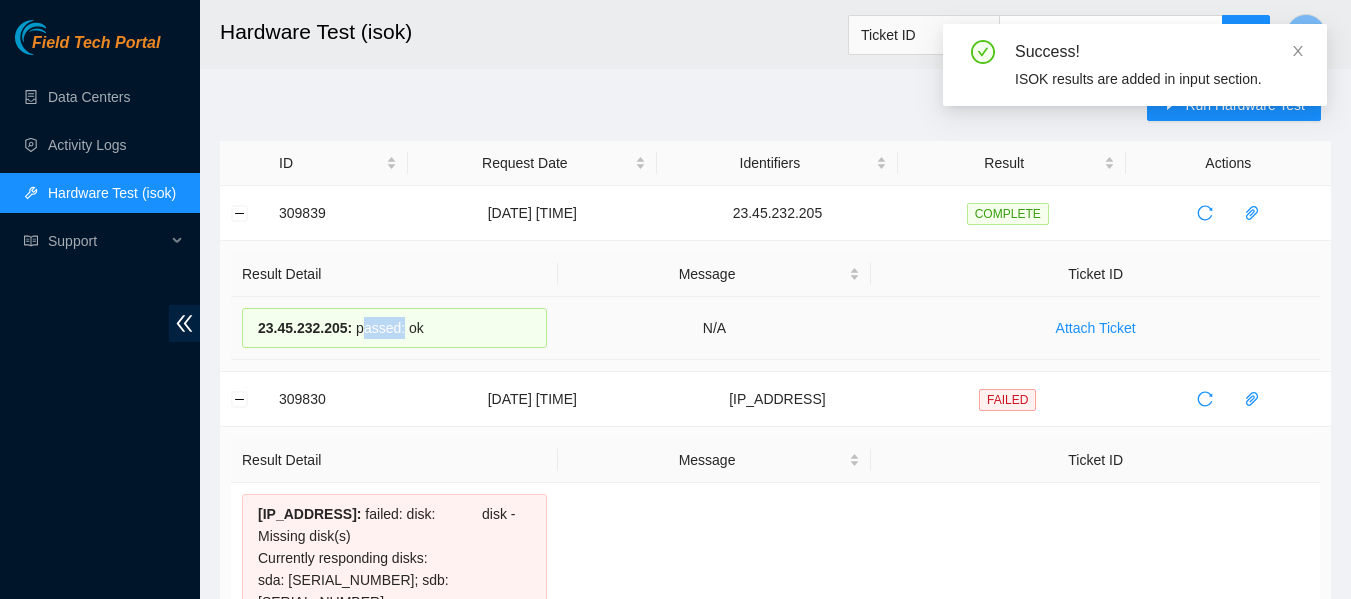 click on "[IP_ADDRESS]  :     passed: ok" at bounding box center [394, 328] 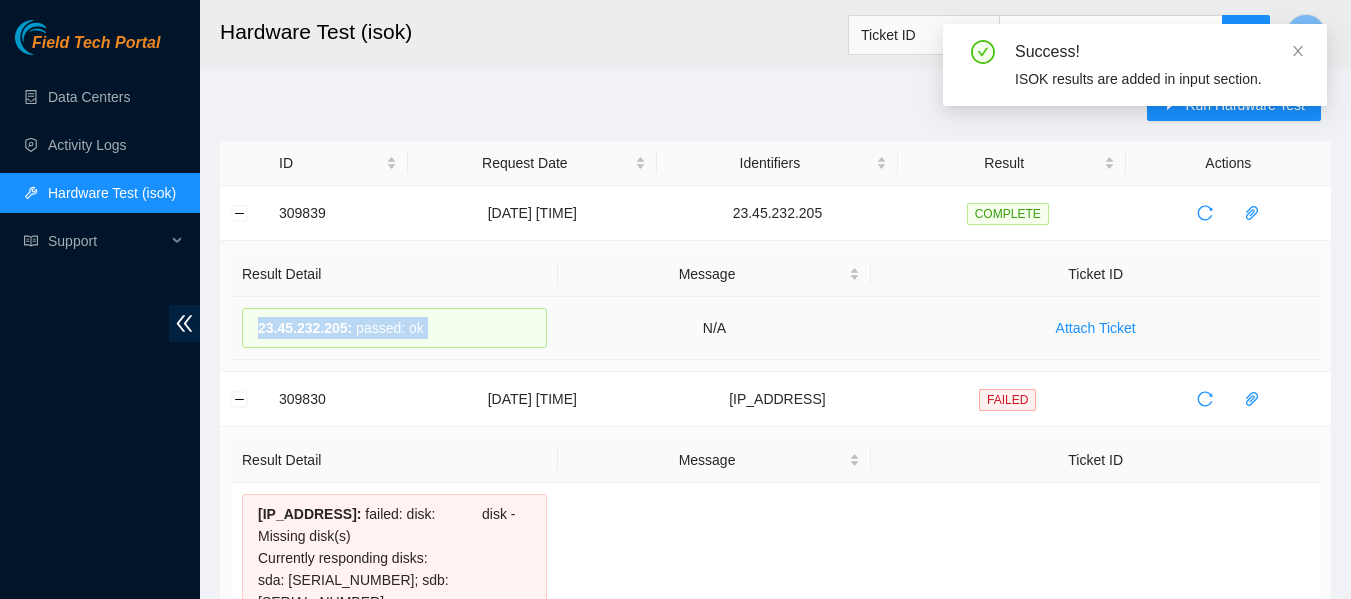 click on "[IP_ADDRESS]  :     passed: ok" at bounding box center (394, 328) 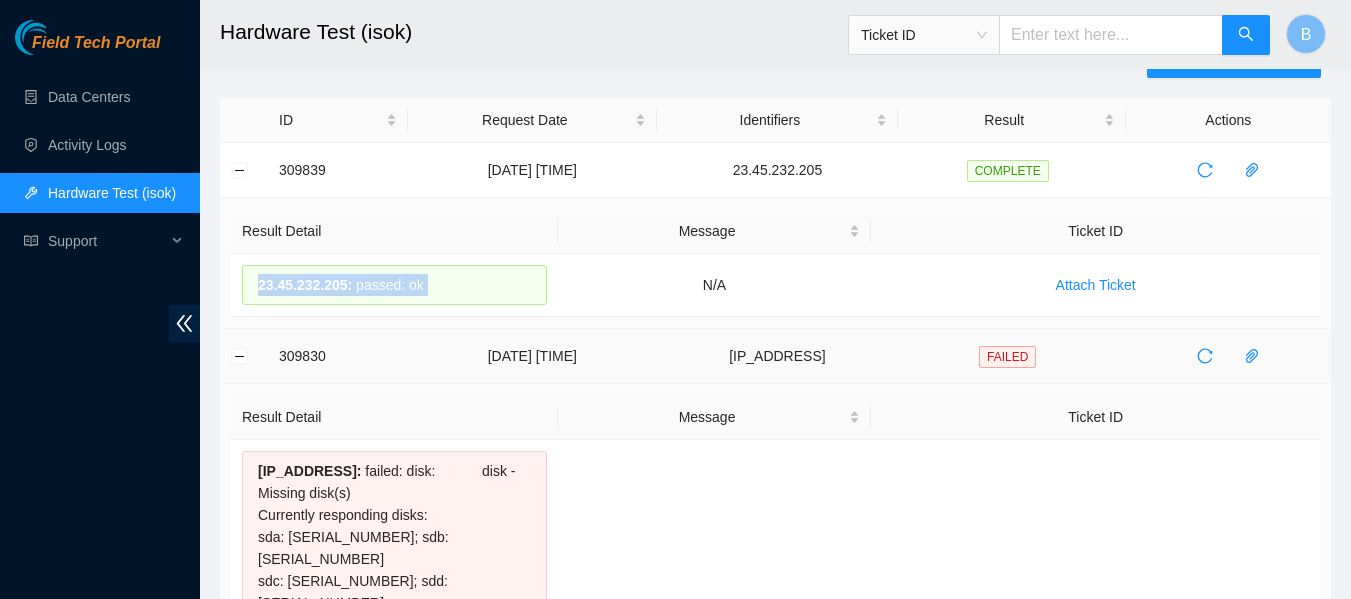 scroll, scrollTop: 42, scrollLeft: 0, axis: vertical 